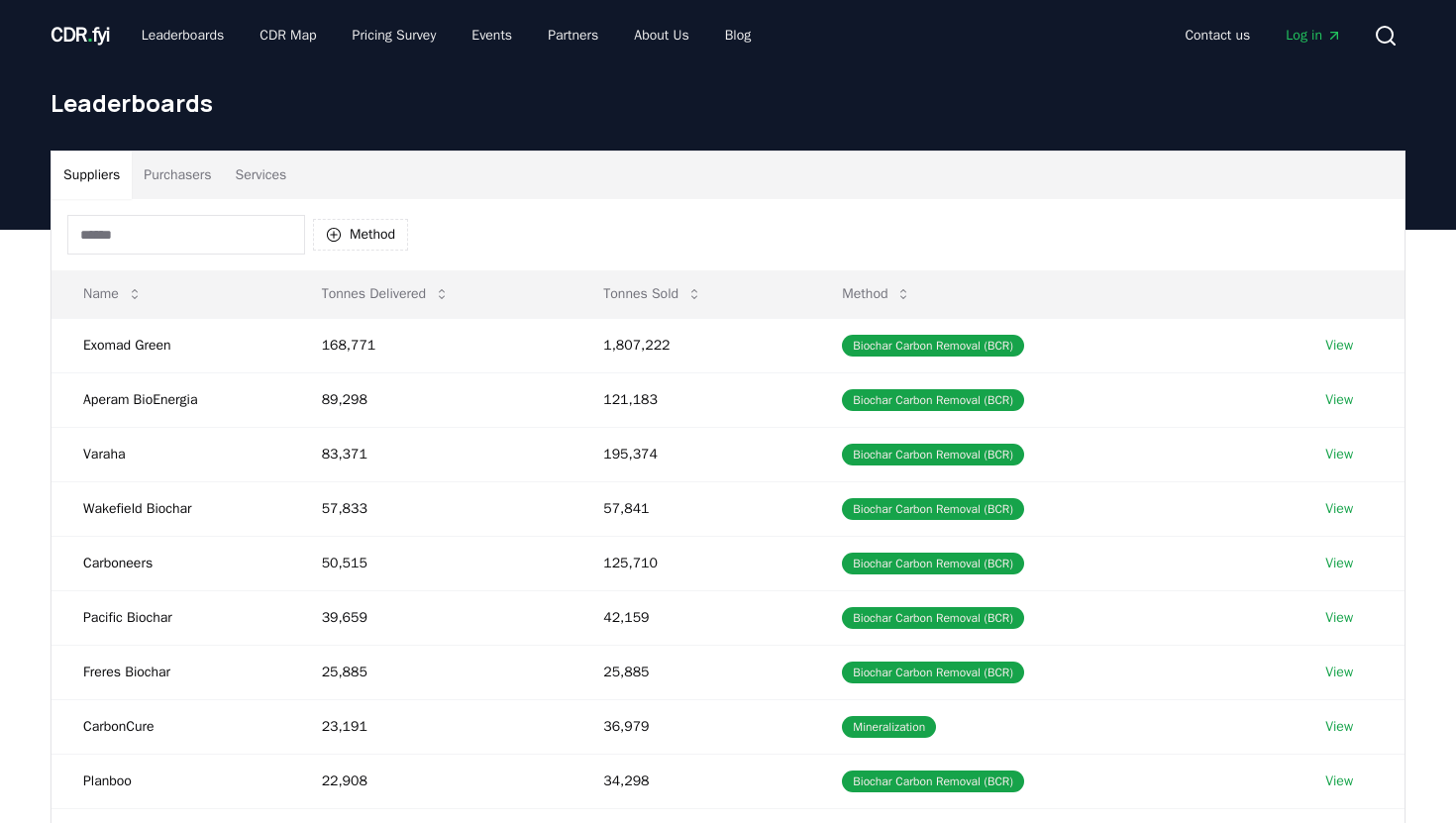 scroll, scrollTop: 0, scrollLeft: 0, axis: both 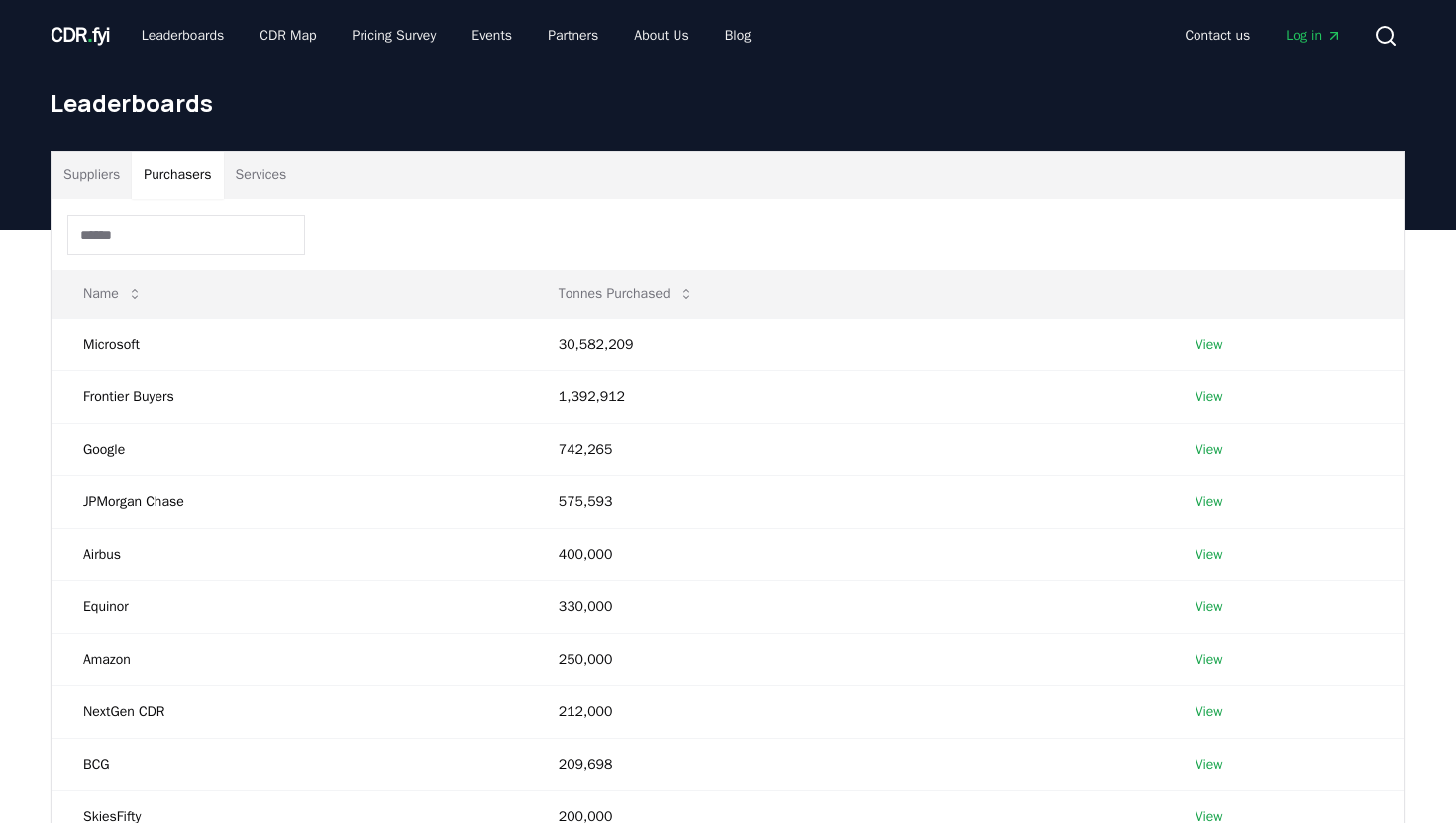 click on "Purchasers" at bounding box center [177, 175] 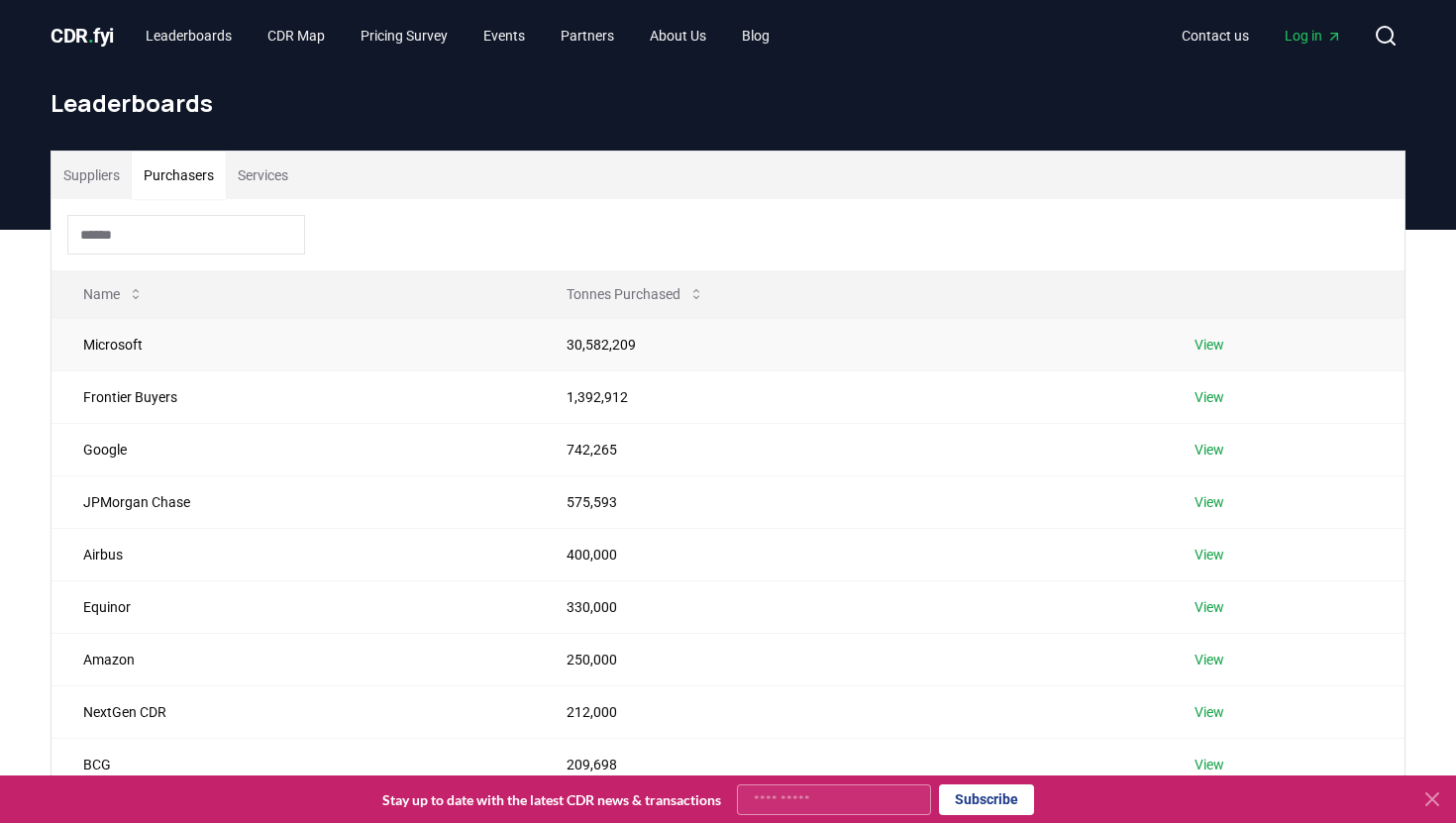 click on "Microsoft" at bounding box center (293, 344) 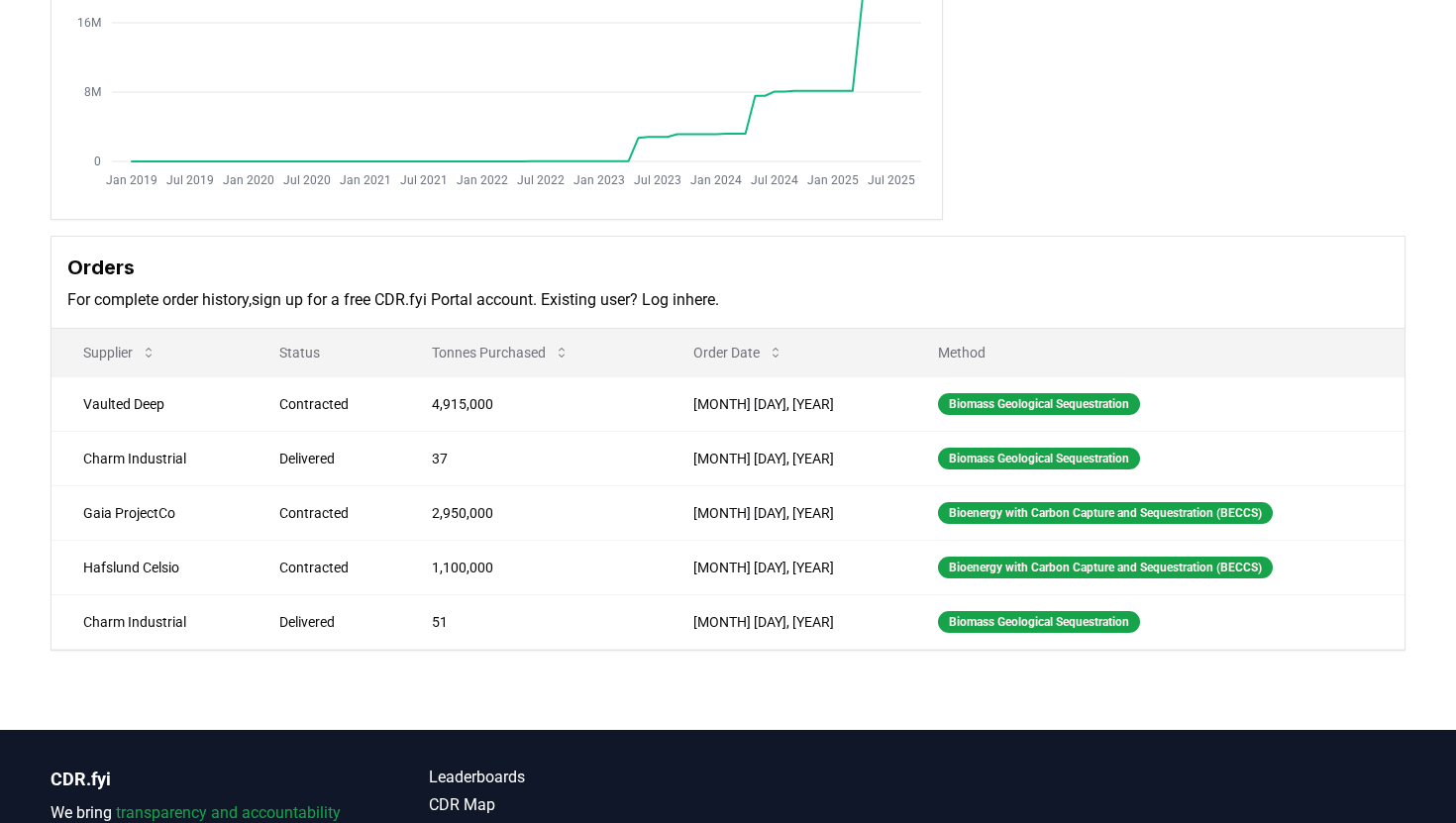 scroll, scrollTop: 354, scrollLeft: 0, axis: vertical 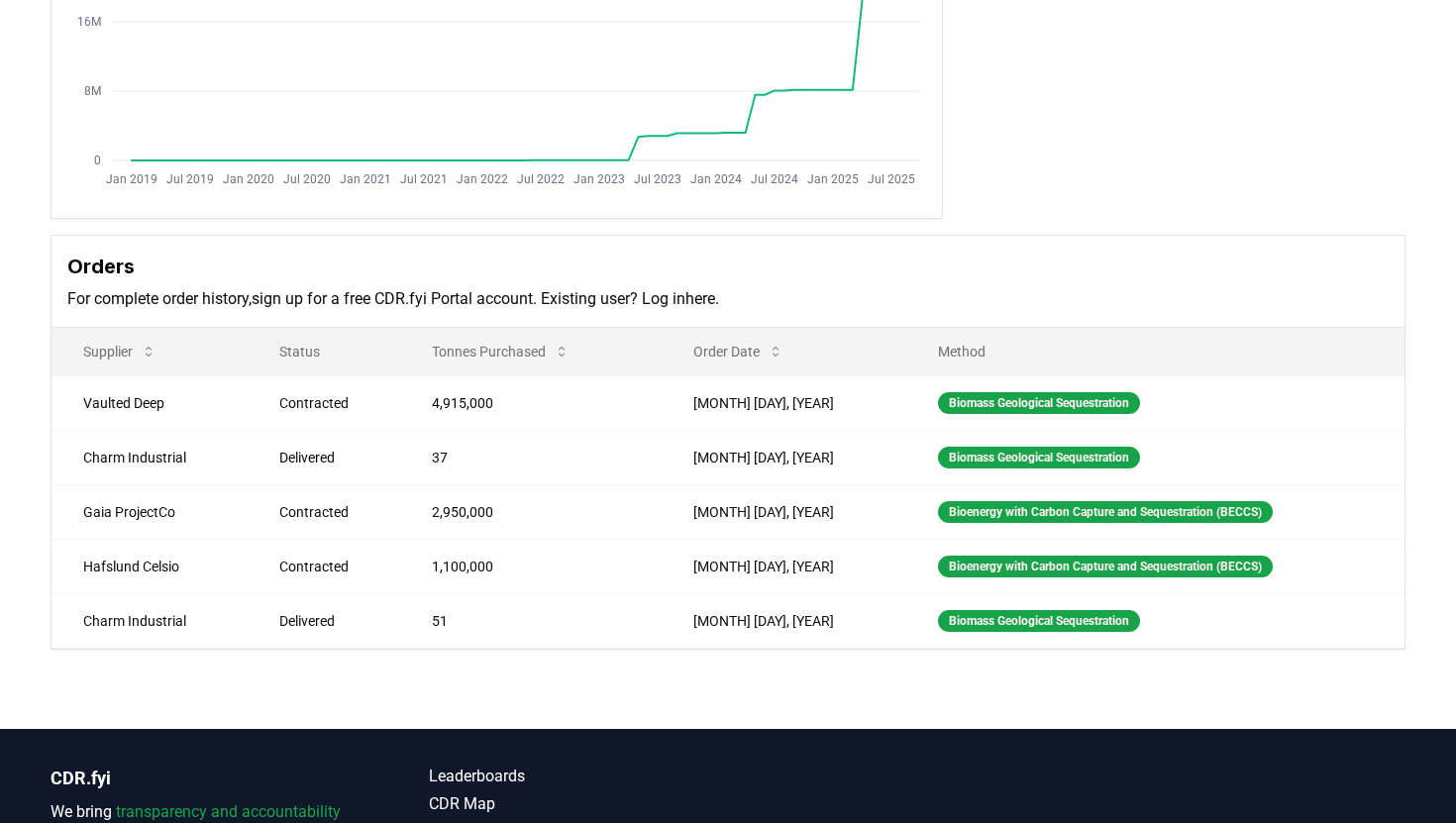 click on "Purchaser Metrics Purchases Jan 2019 Jul 2019 Jan 2020 Jul 2020 Jan 2021 Jul 2021 Jan 2022 Jul 2022 Jan 2023 Jul 2023 Jan 2024 Jul 2024 Jan 2025 Jul 2025 0 8M 16M 24M 32M Microsoft microsoft.com Microsoft Corporation is an American multinational technology corporation which produces computer software, consumer electronics, personal computers, and related services. Orders For complete order history,  sign up for a free CDR.fyi Portal account . Existing user? Log in  here . Supplier Status Tonnes Purchased Order Date Method Vaulted Deep Contracted 4,915,000 Jul 17, 2025 Biomass Geological Sequestration Charm Industrial Delivered 37 Jul 16, 2025 Biomass Geological Sequestration Gaia ProjectCo Contracted 2,950,000 Jul 07, 2025 Bioenergy with Carbon Capture and Sequestration (BECCS) Hafslund Celsio Contracted 1,100,000 Jun 30, 2025 Bioenergy with Carbon Capture and Sequestration (BECCS) Charm Industrial Delivered 51 Jun 14, 2025 Biomass Geological Sequestration" at bounding box center (728, 262) 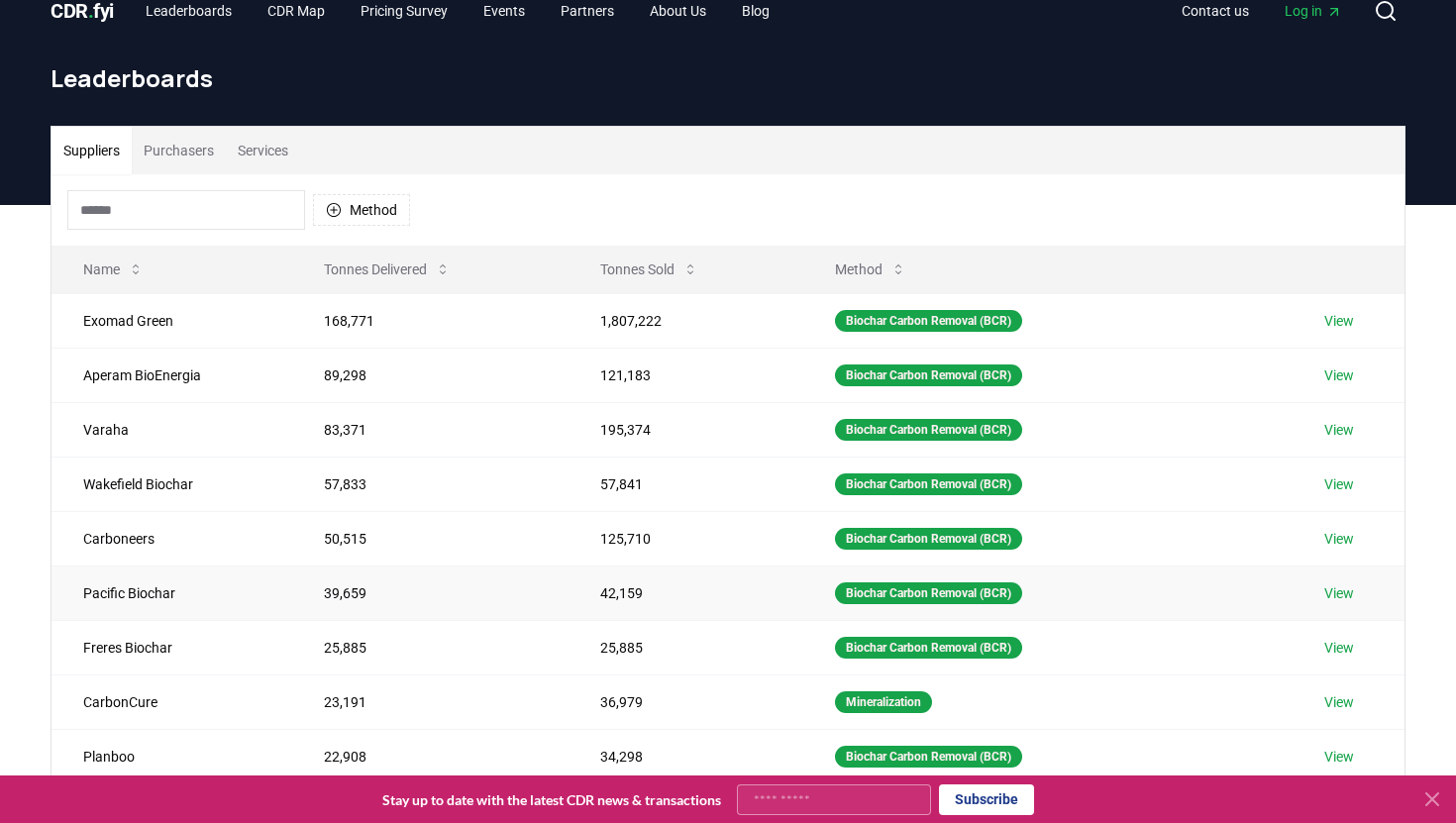 scroll, scrollTop: 0, scrollLeft: 0, axis: both 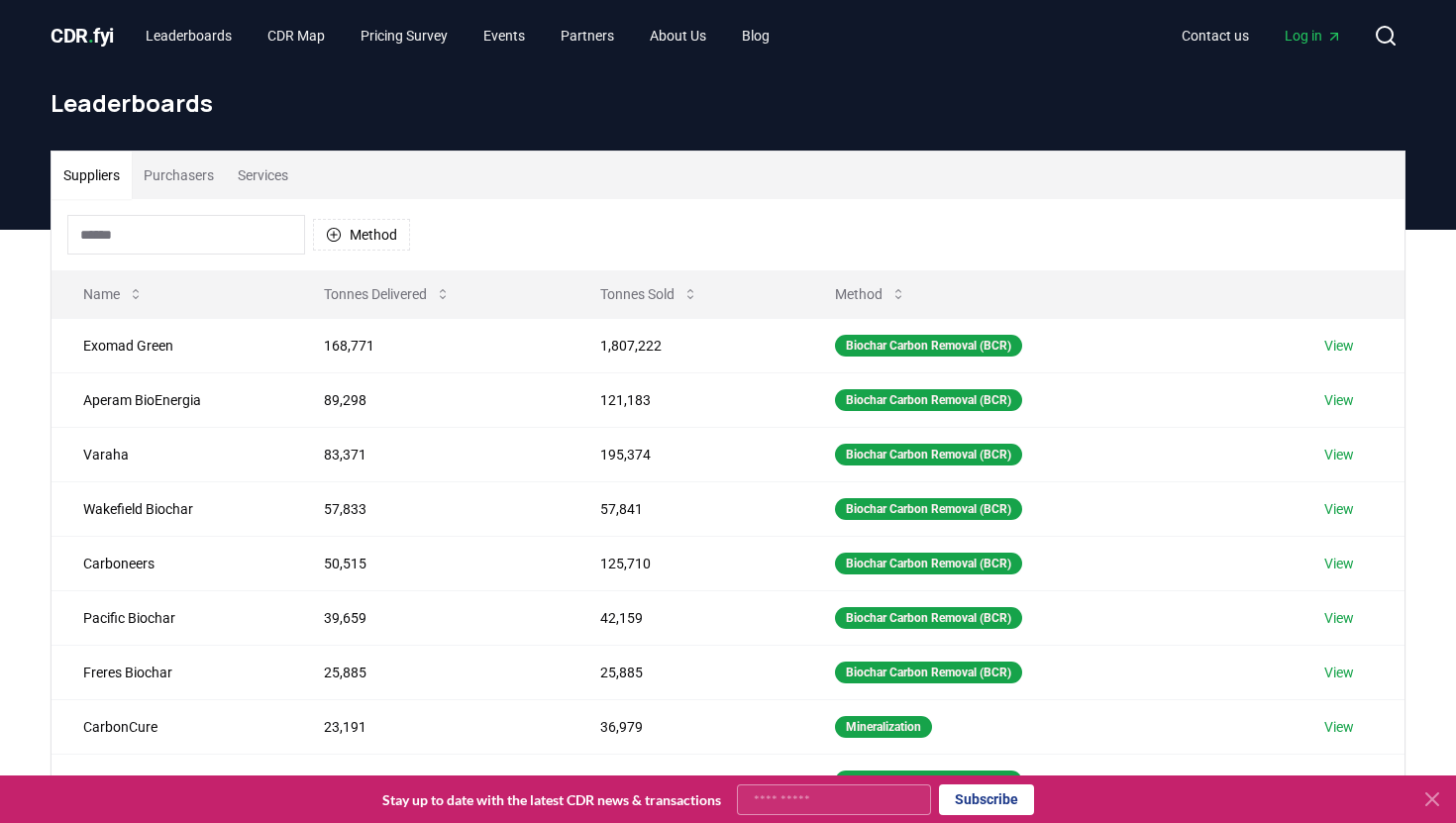 click at bounding box center (186, 235) 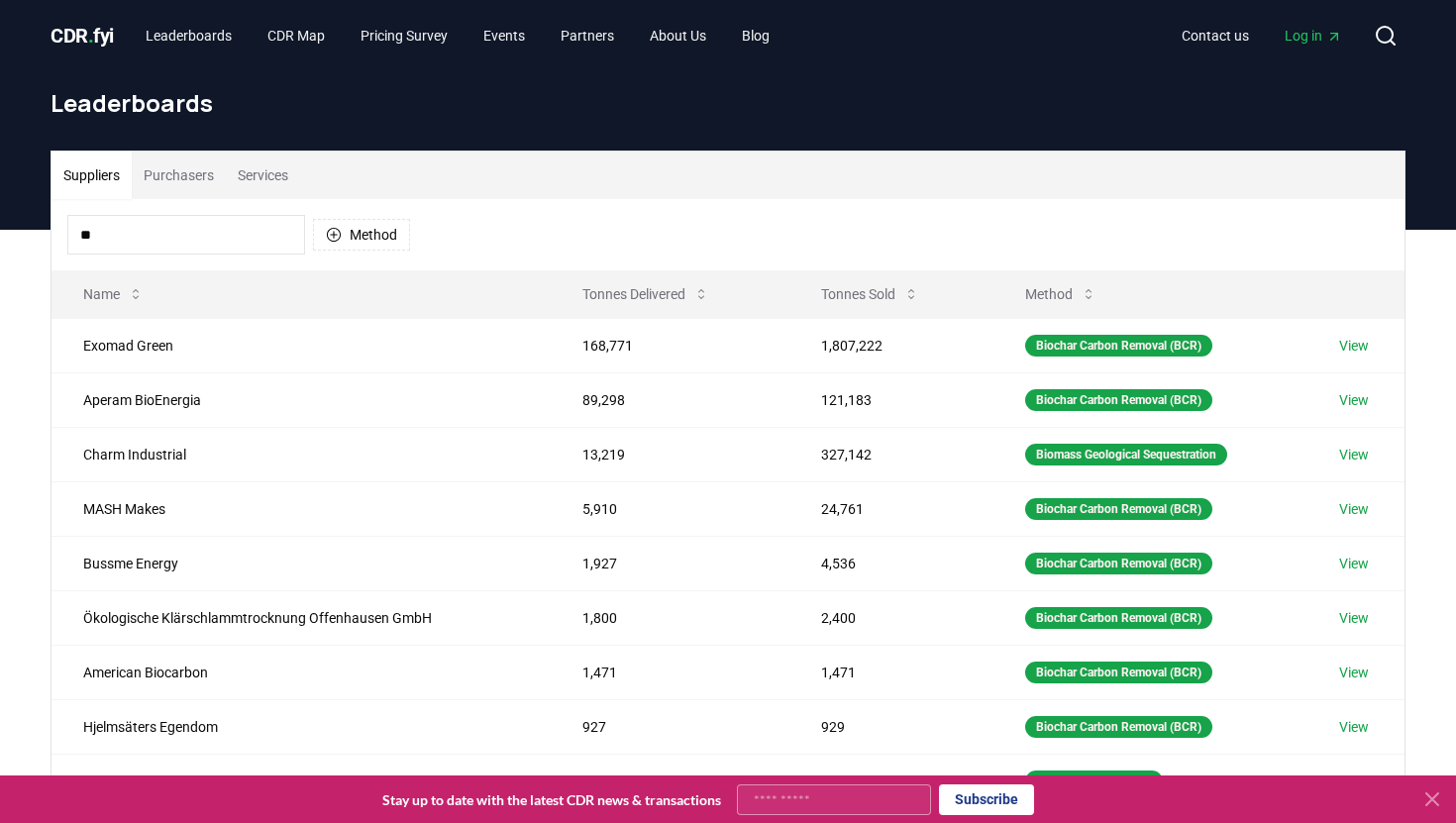 type on "***" 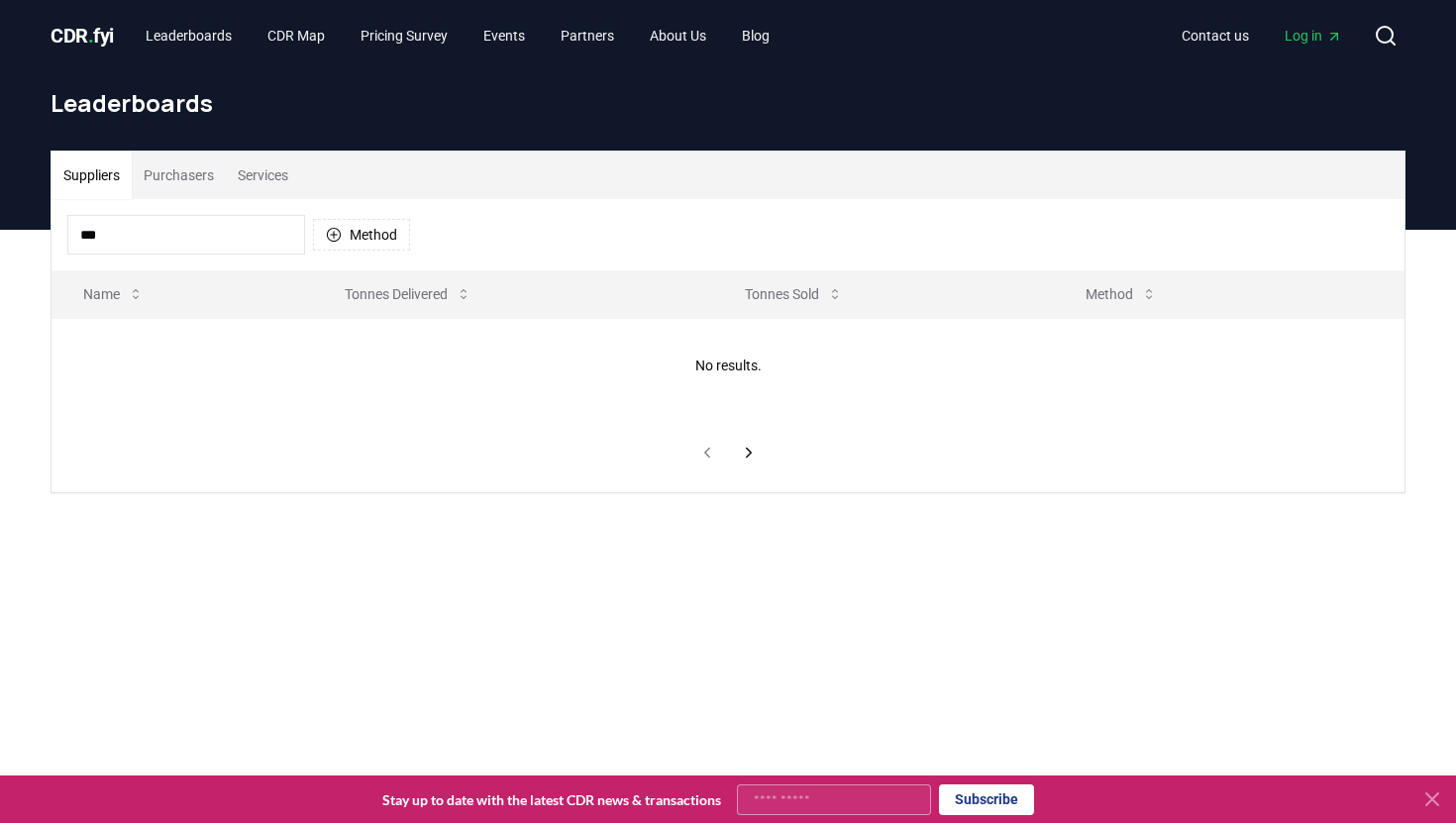 type 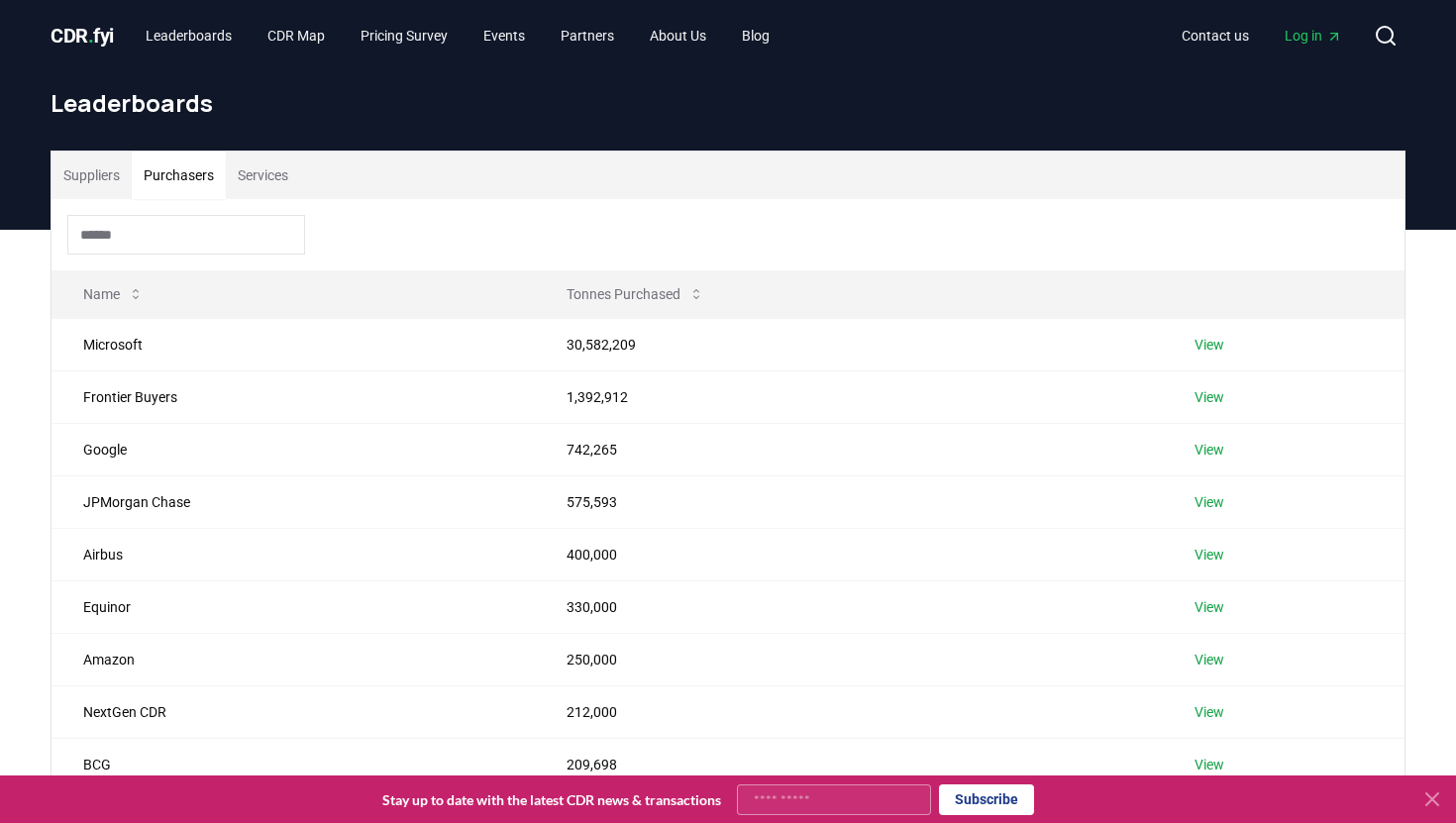 click on "Purchasers" at bounding box center (178, 175) 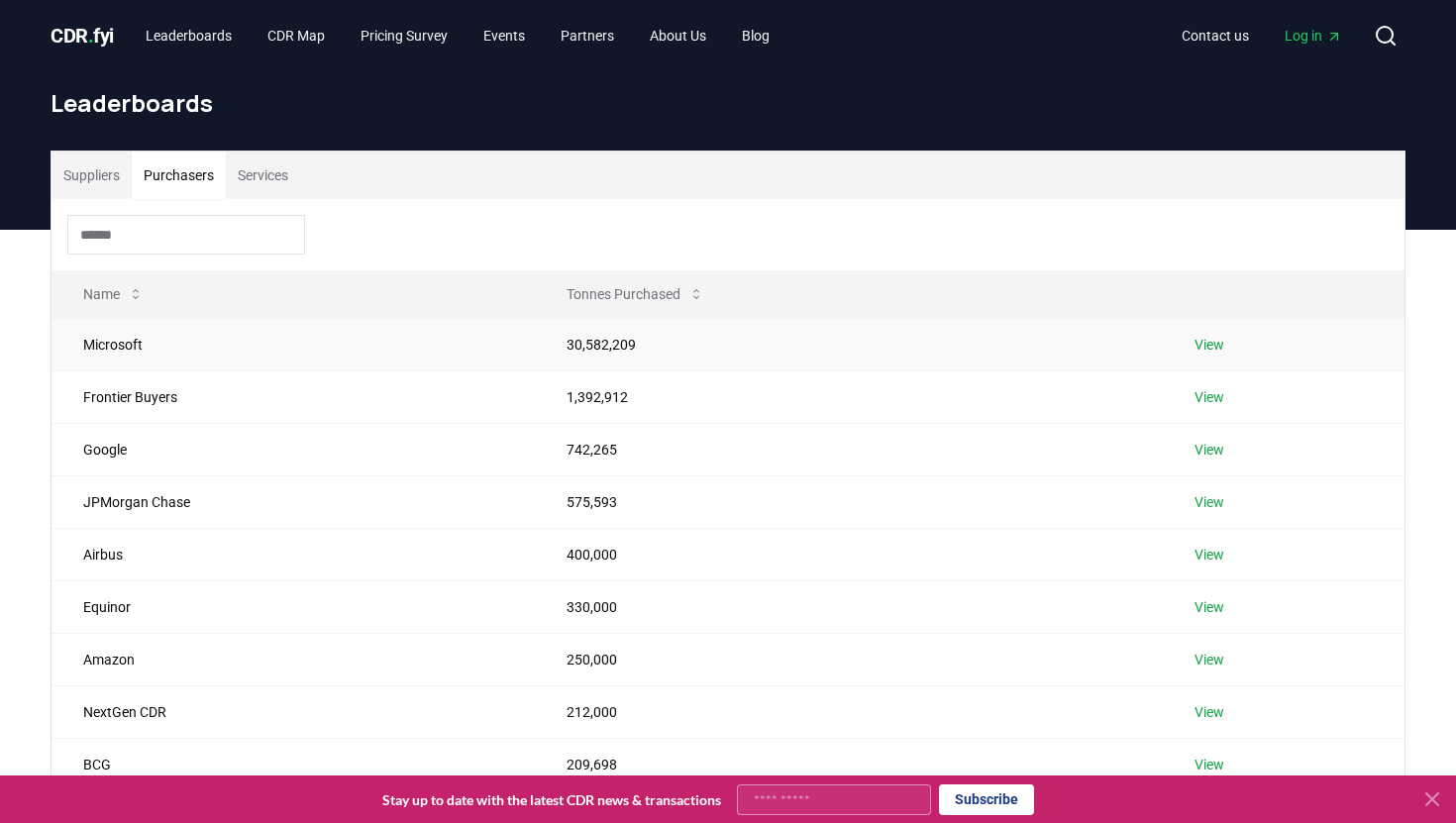 click on "Microsoft" at bounding box center (293, 344) 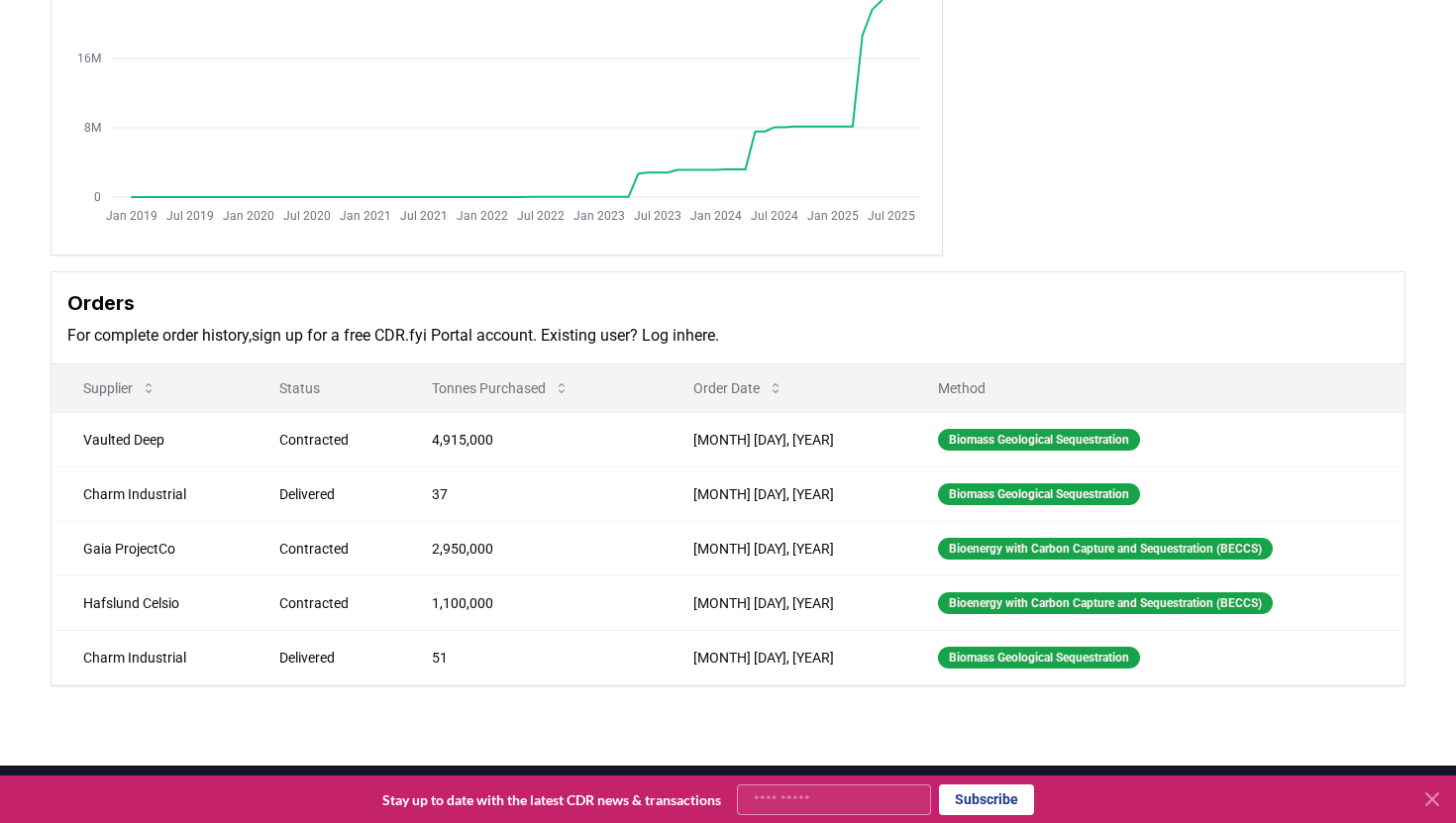 scroll, scrollTop: 0, scrollLeft: 0, axis: both 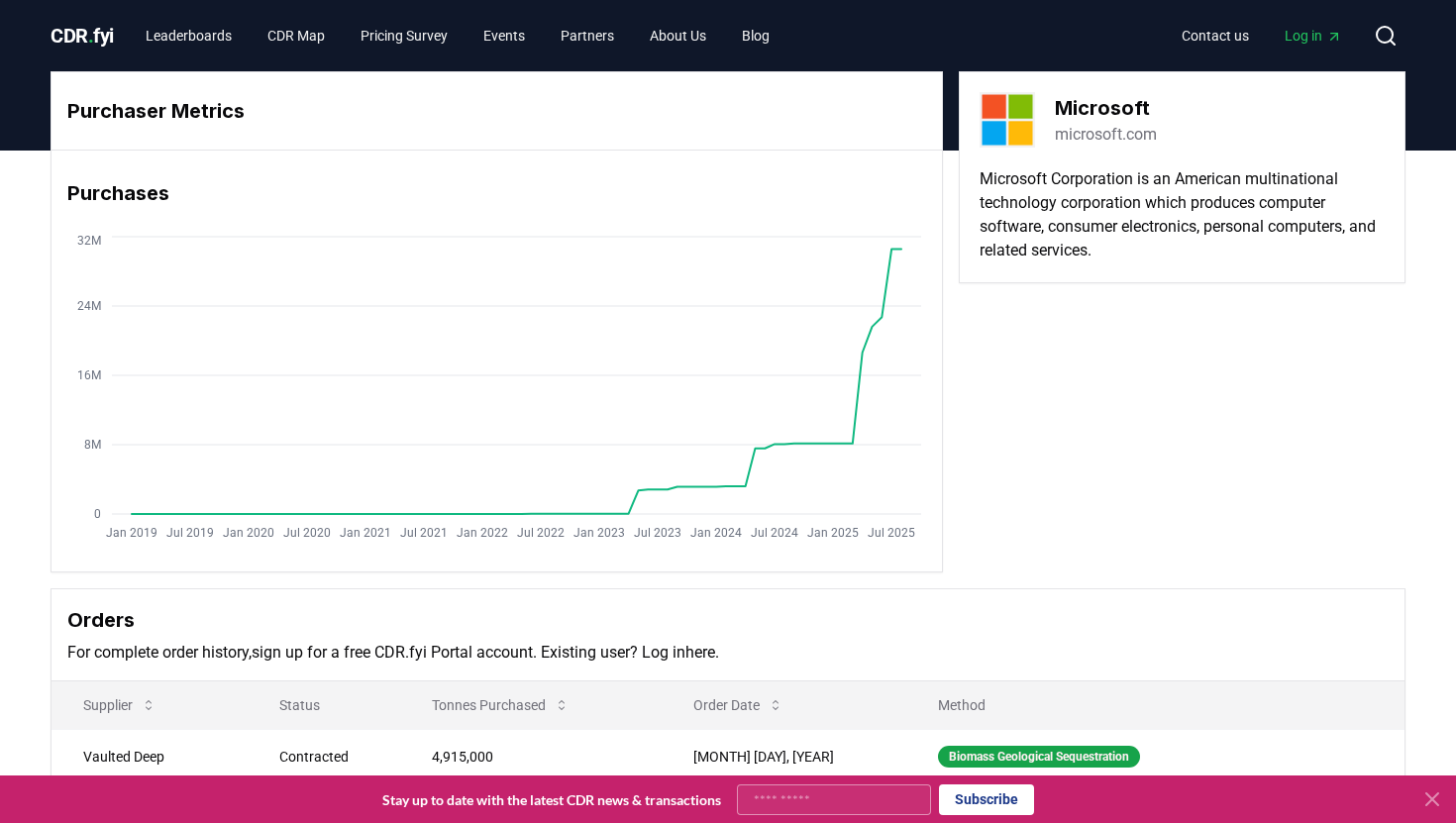 click on "CDR . fyi" at bounding box center (82, 36) 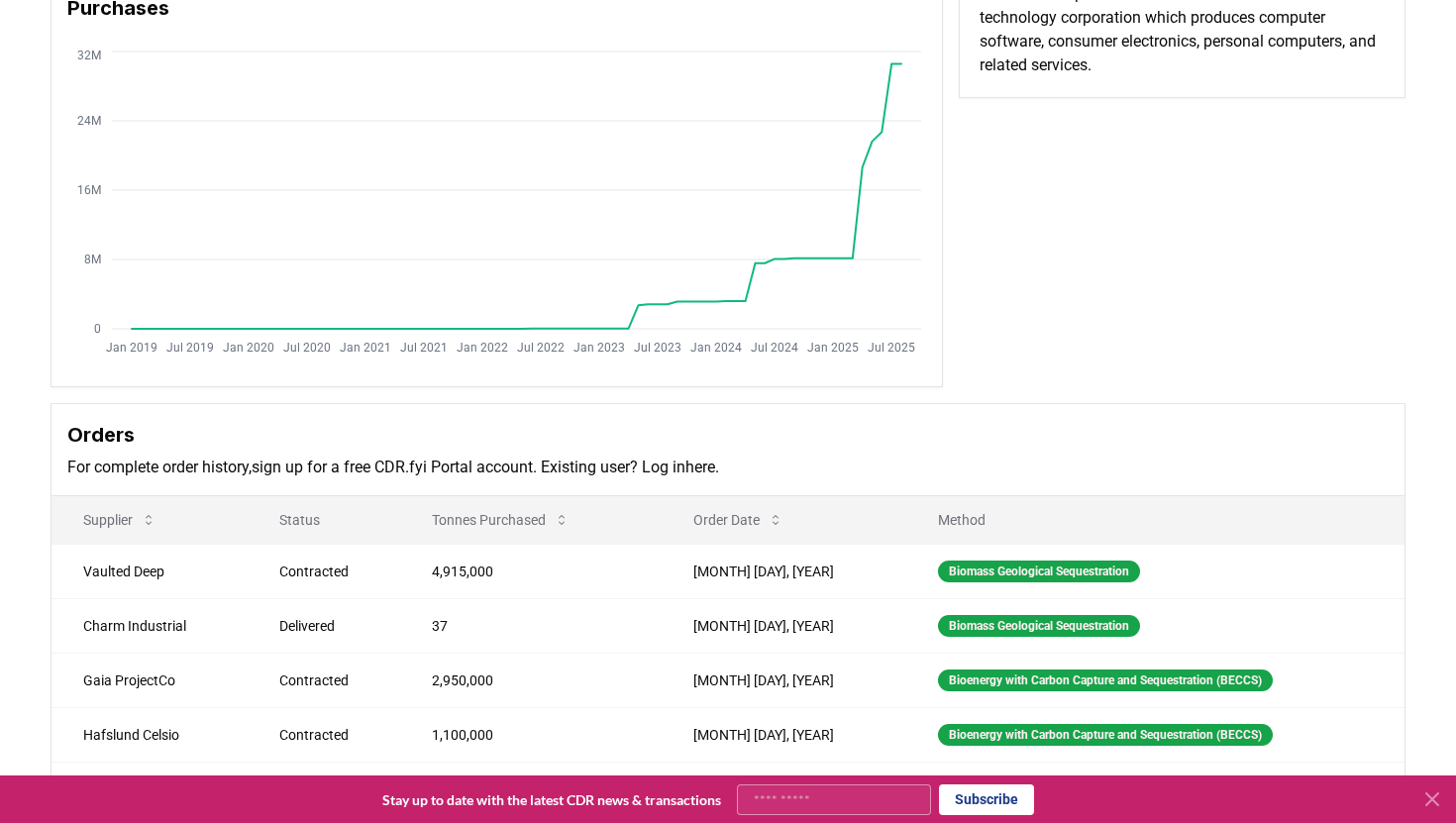 scroll, scrollTop: 548, scrollLeft: 0, axis: vertical 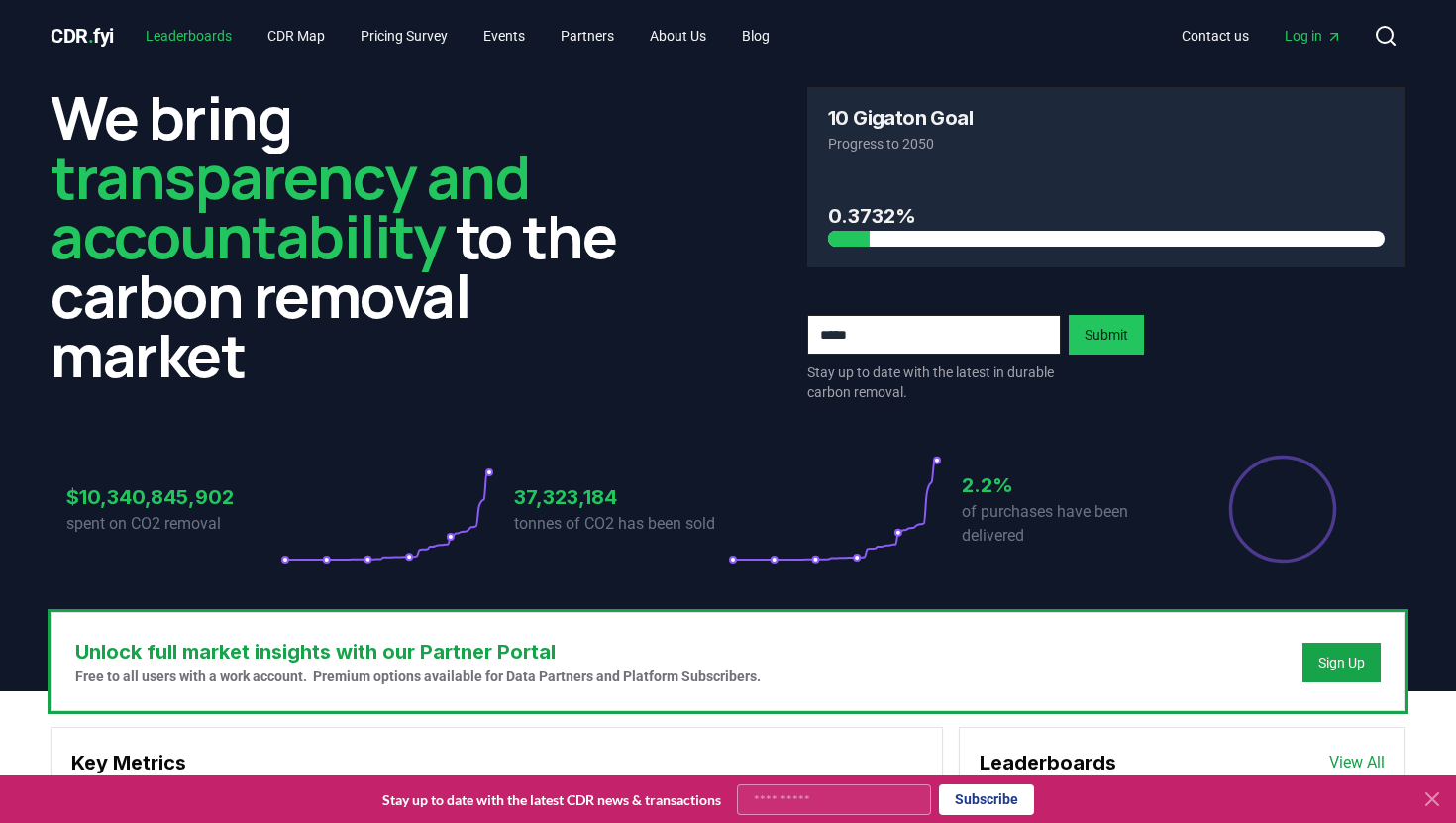 click on "Leaderboards" at bounding box center [188, 36] 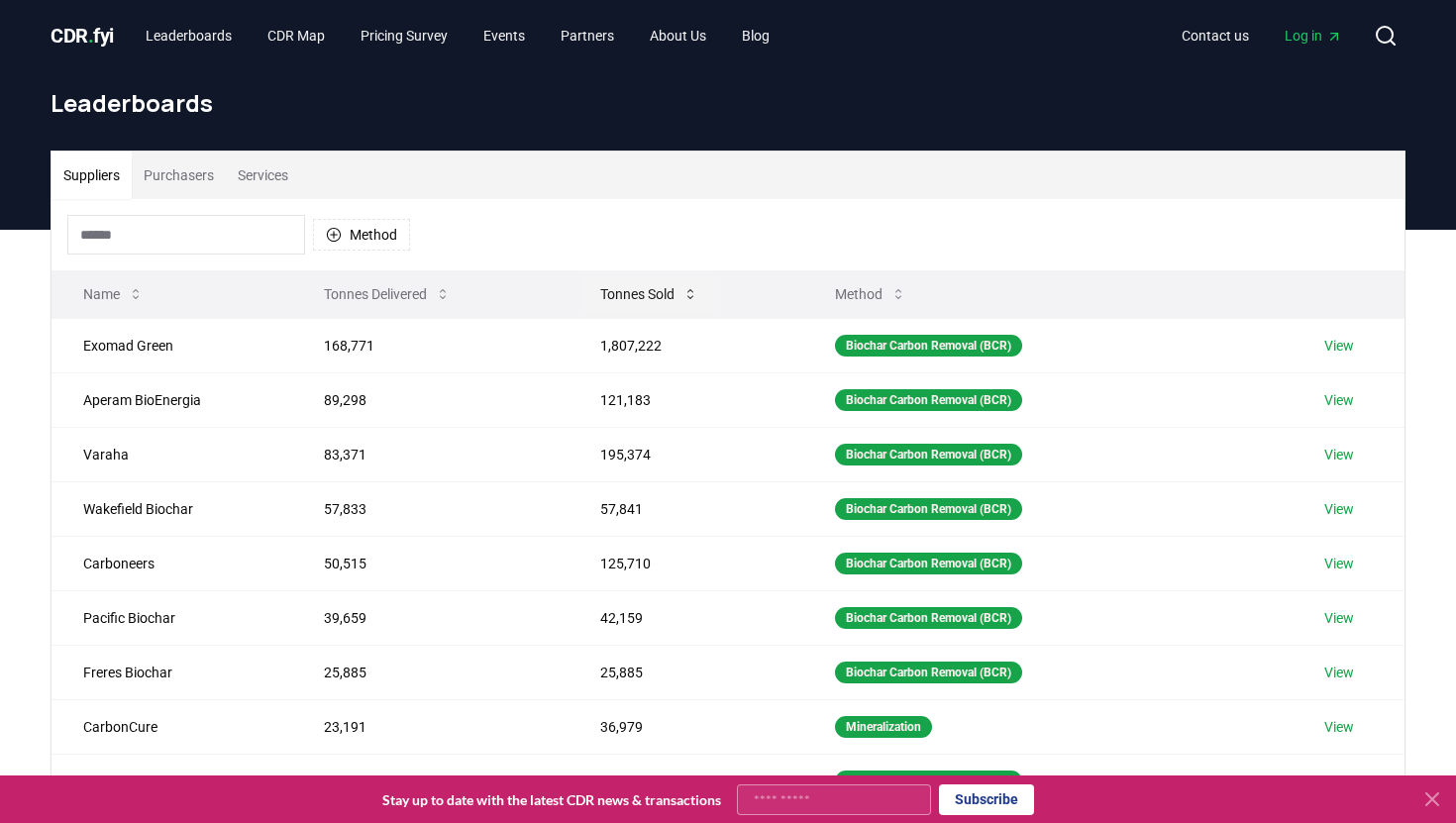 click on "Tonnes Sold" at bounding box center [649, 294] 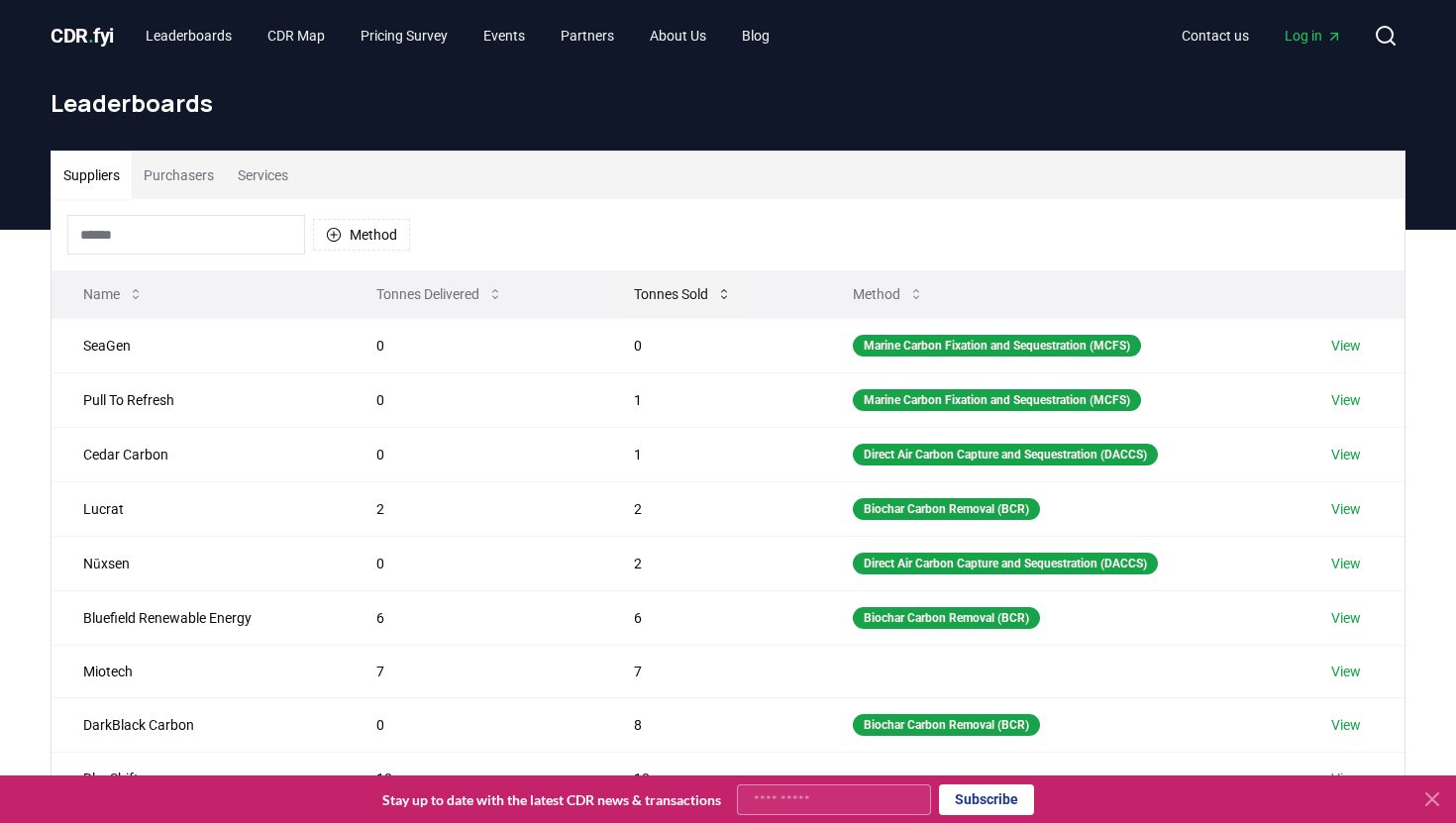 click on "Tonnes Sold" at bounding box center [682, 294] 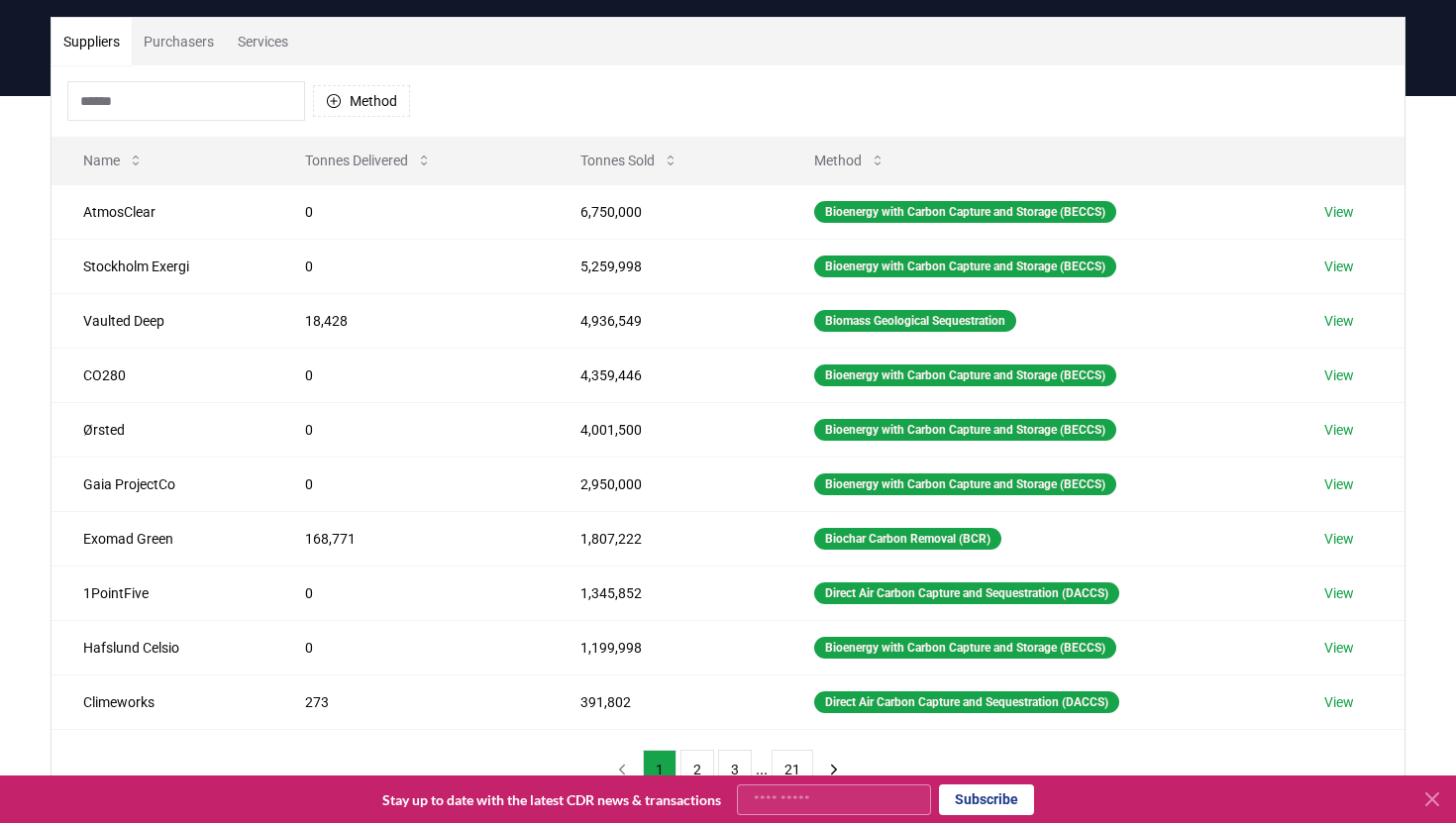 scroll, scrollTop: 136, scrollLeft: 0, axis: vertical 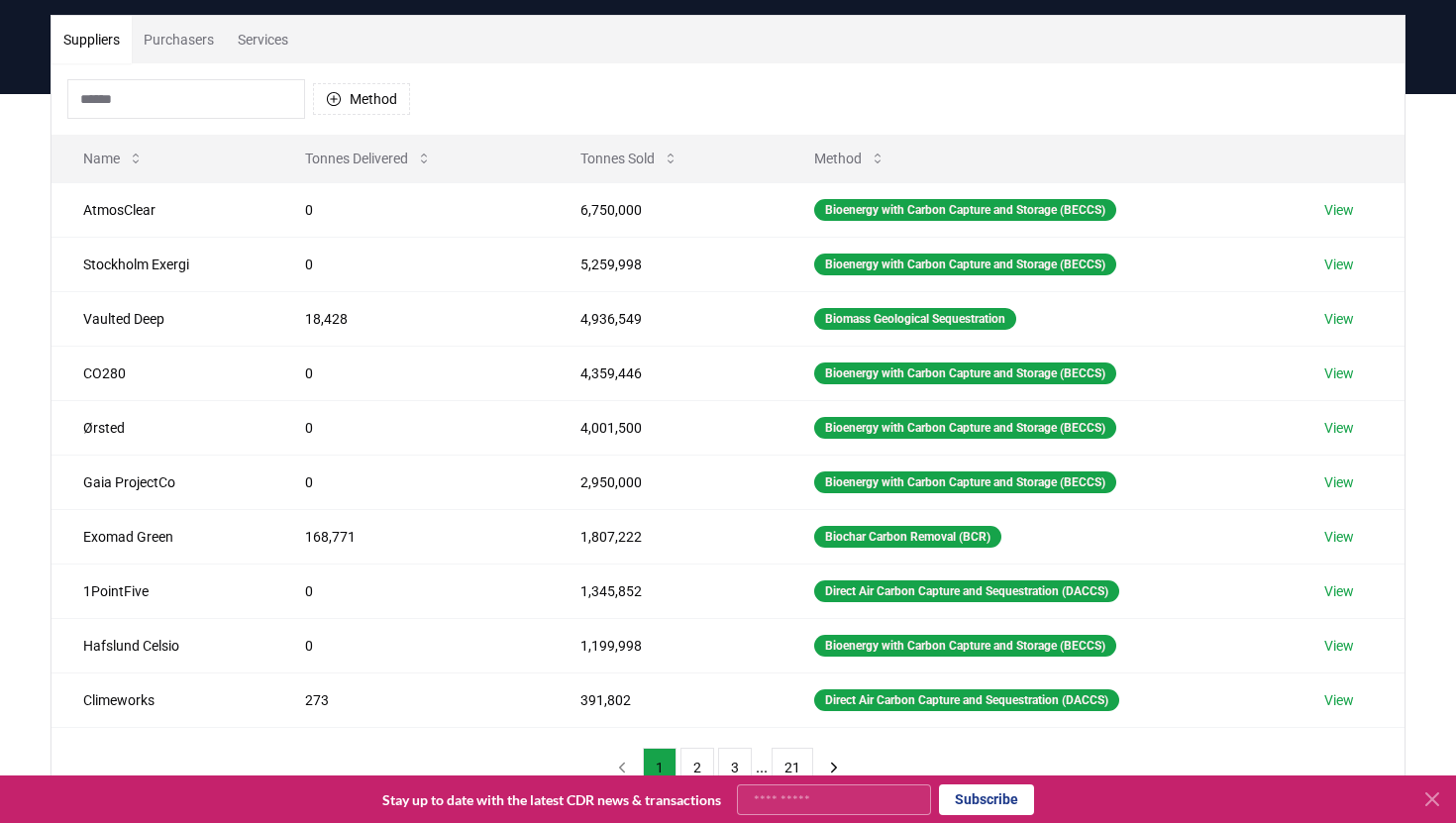 type 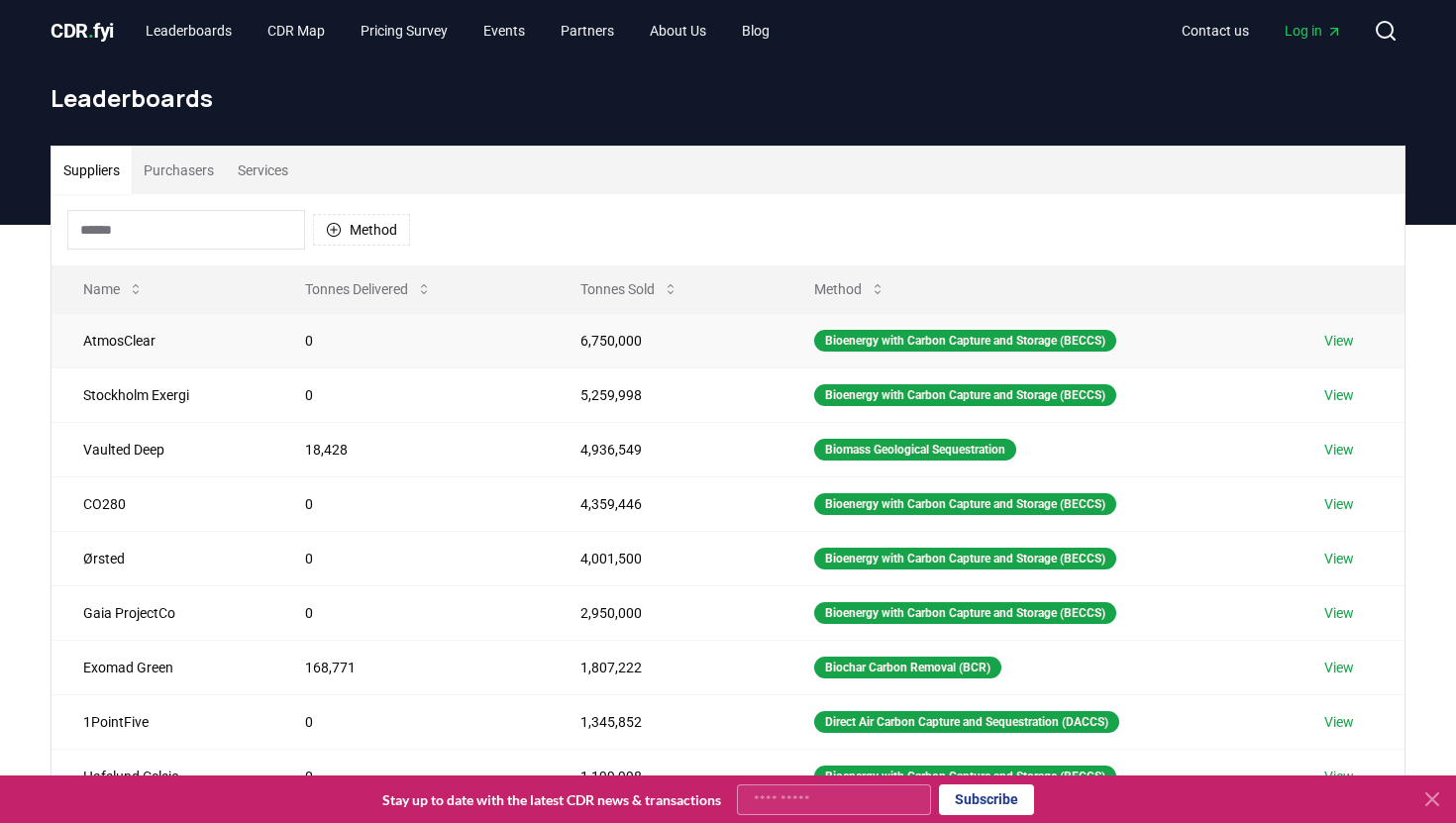 scroll, scrollTop: 0, scrollLeft: 0, axis: both 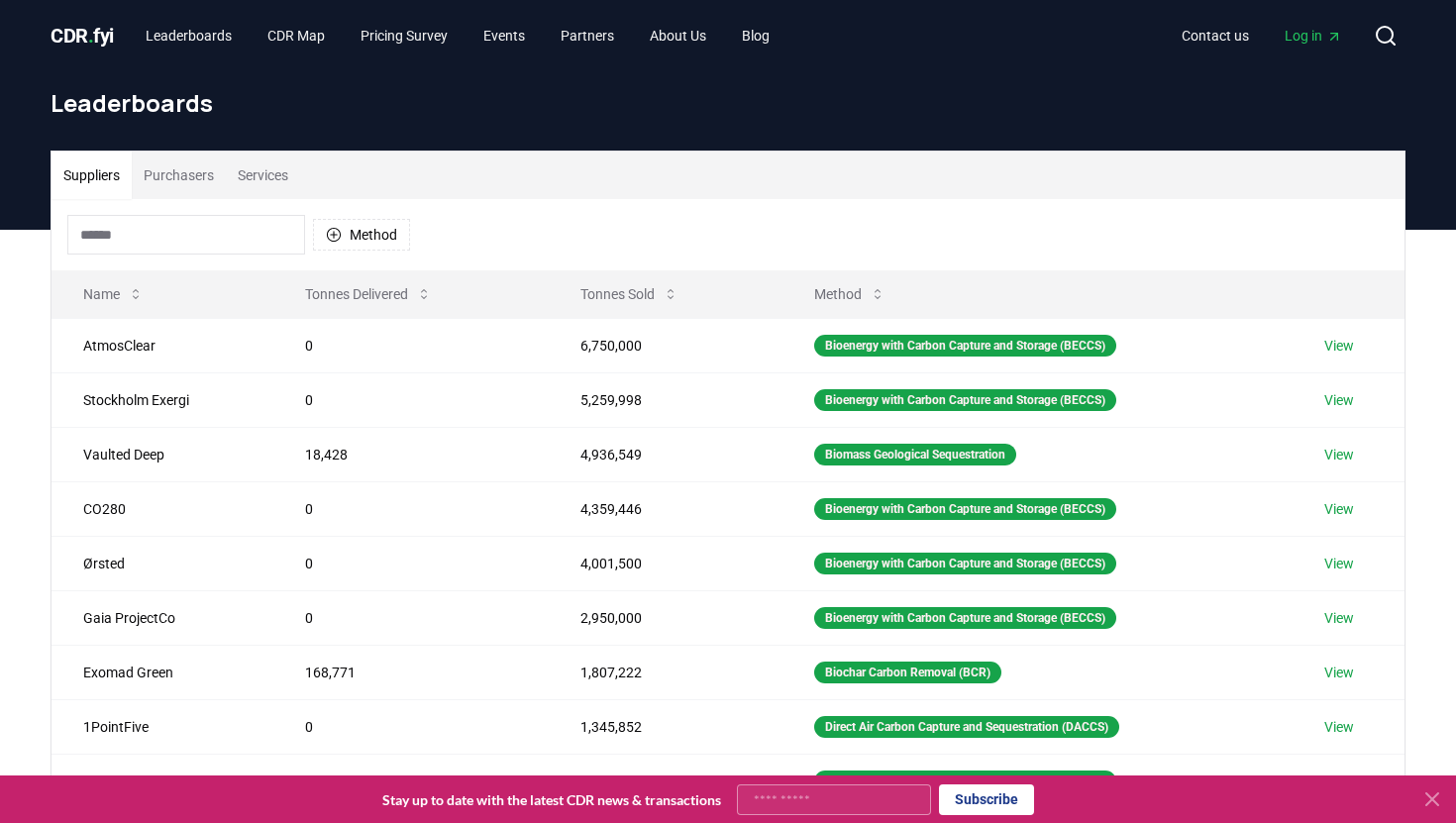 click on "Services" at bounding box center (262, 175) 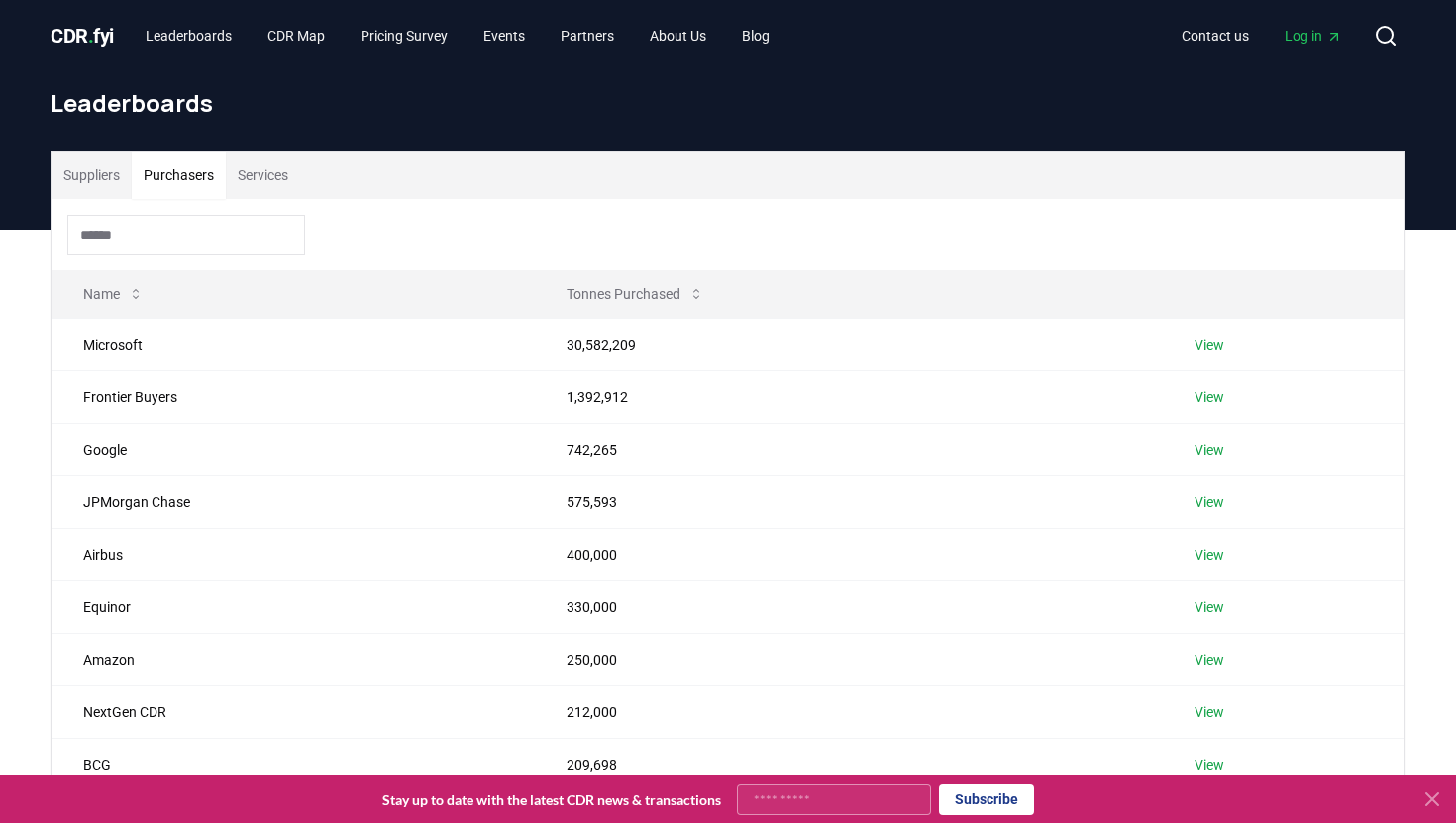click on "Purchasers" at bounding box center (178, 175) 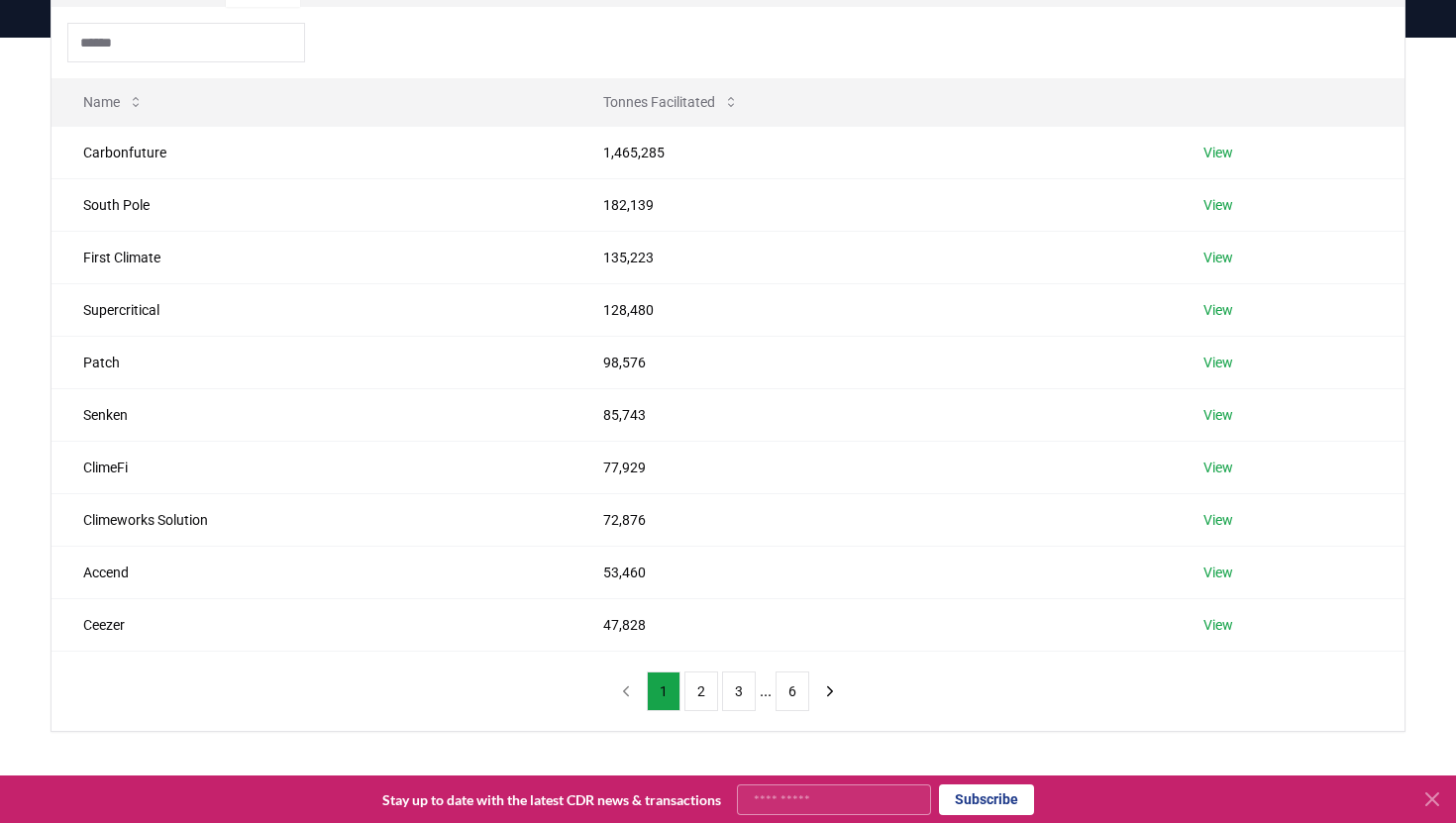 scroll, scrollTop: 0, scrollLeft: 0, axis: both 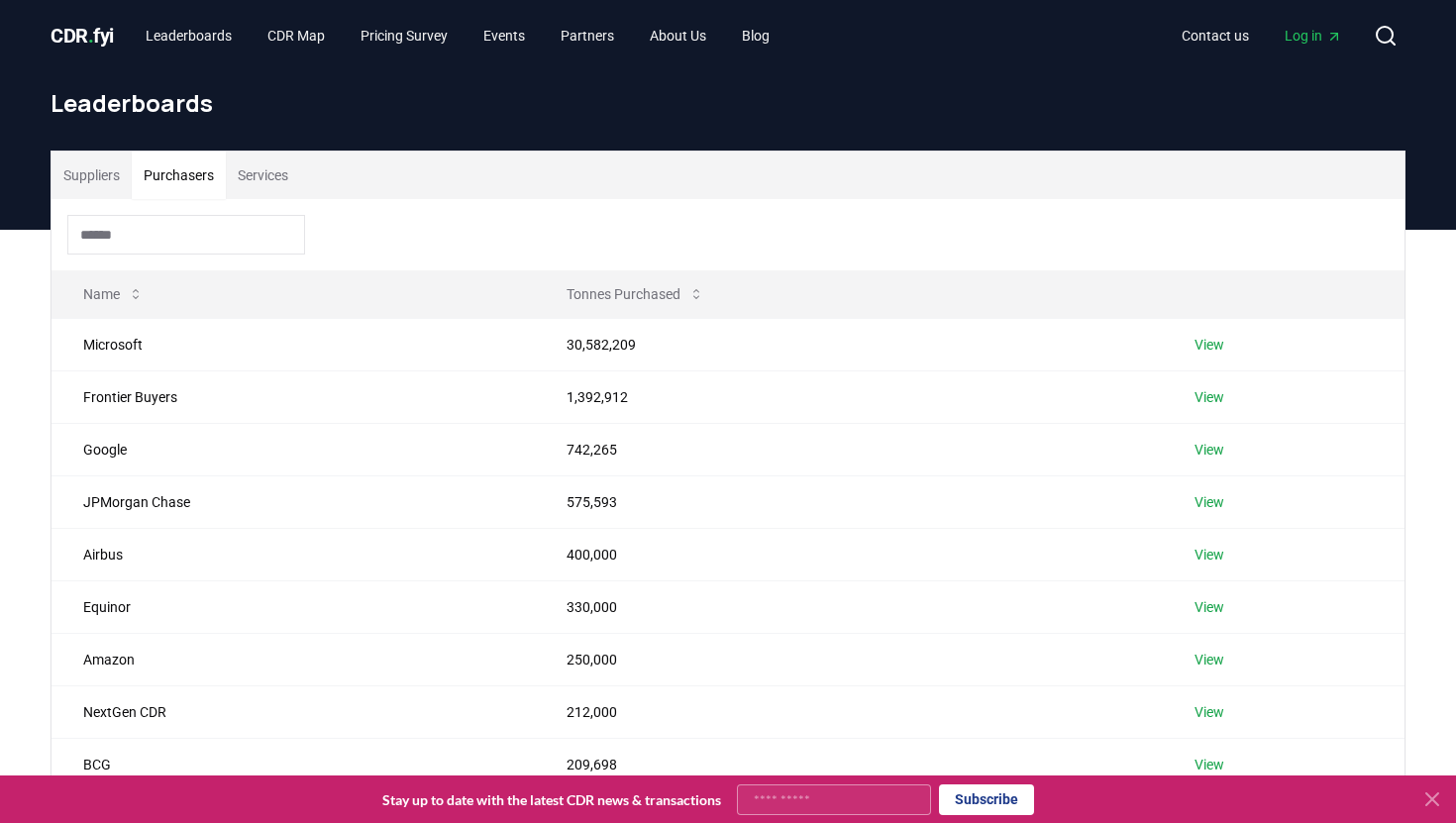 click on "Purchasers" at bounding box center [178, 175] 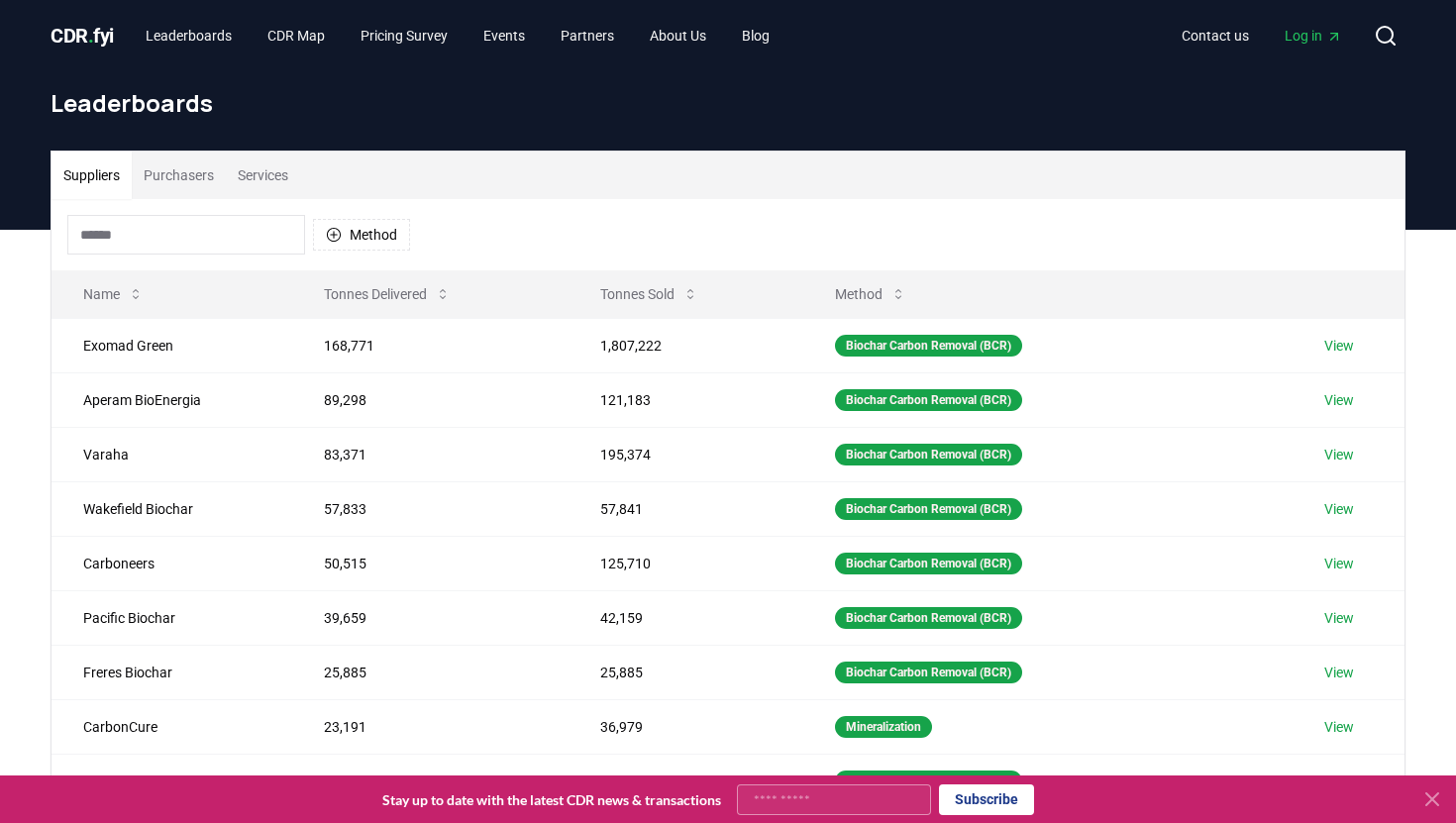 type 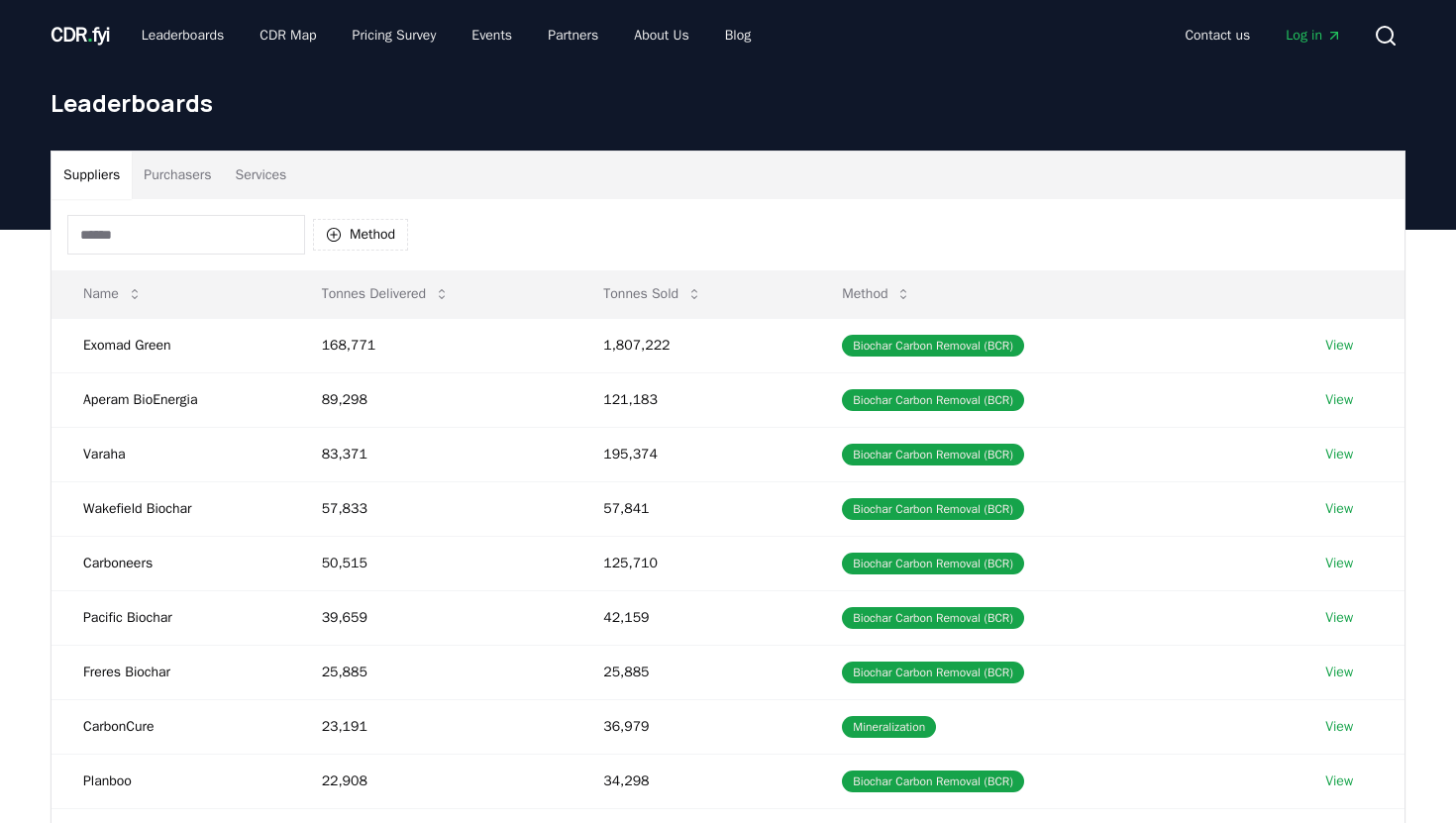 scroll, scrollTop: 0, scrollLeft: 0, axis: both 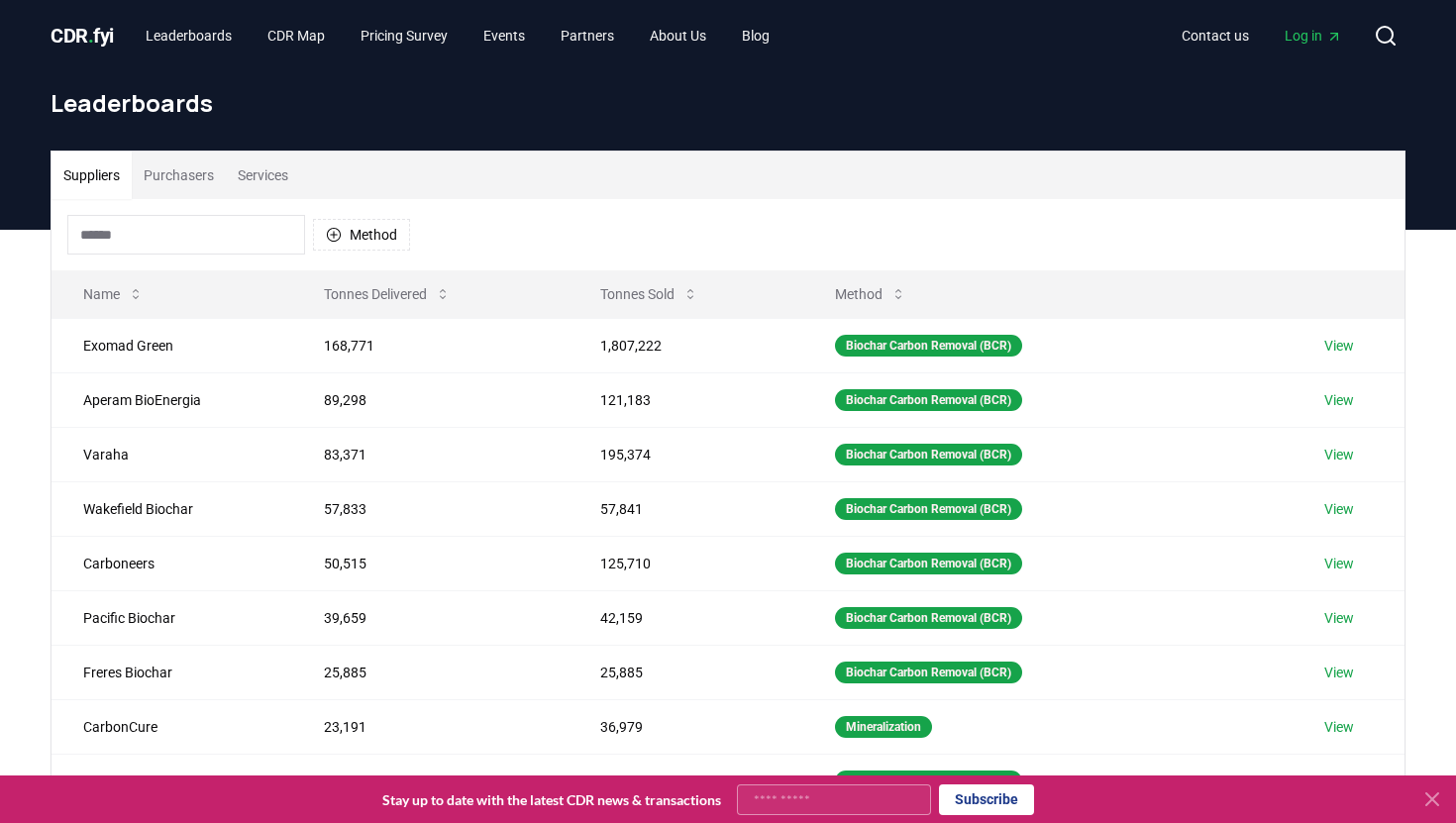click on "Purchasers" at bounding box center (178, 175) 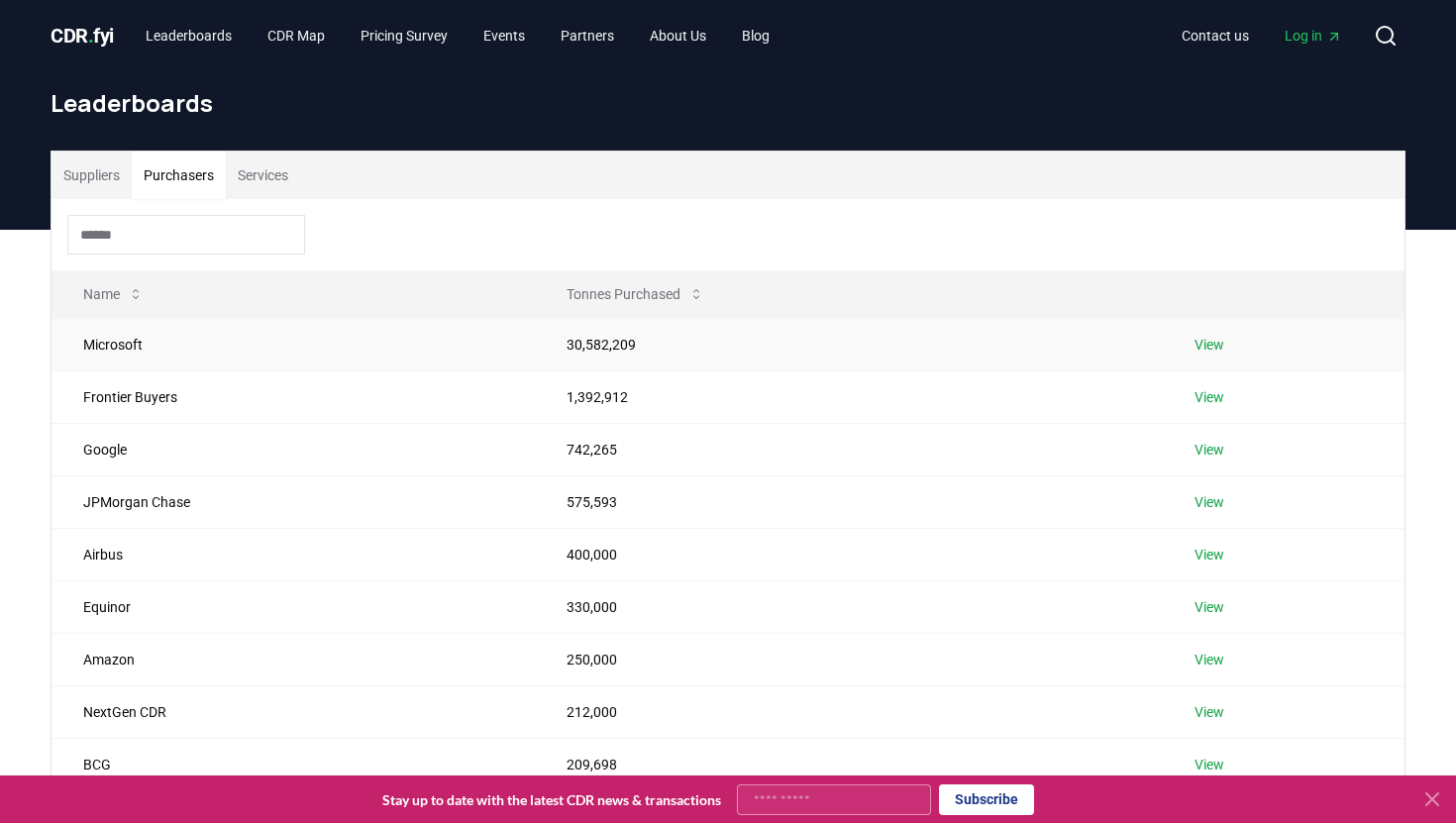 click on "Microsoft" at bounding box center [293, 344] 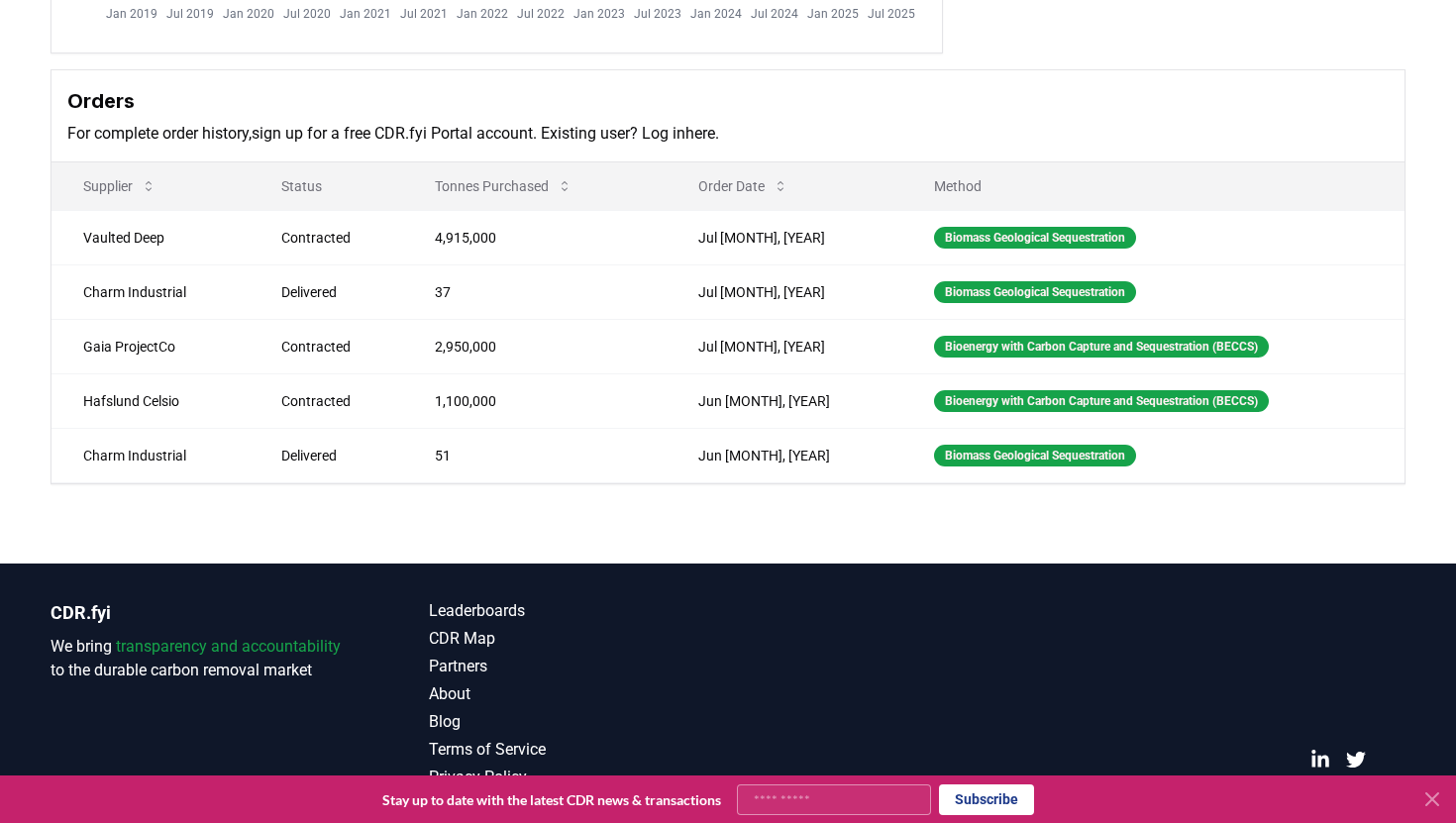 scroll, scrollTop: 521, scrollLeft: 0, axis: vertical 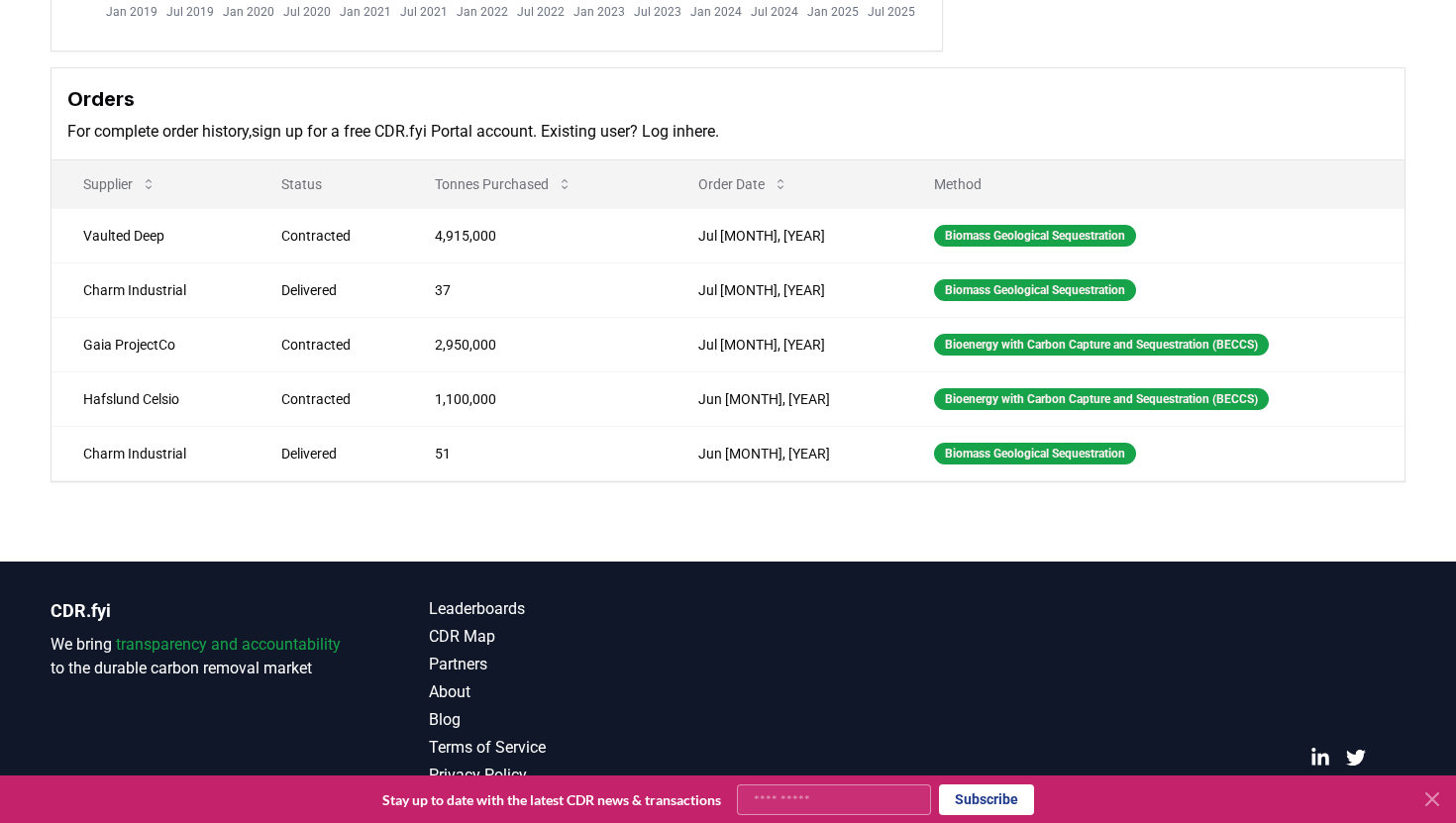 click on "Purchaser Metrics Purchases Jan 2019 Jul 2019 Jan 2020 Jul 2020 Jan 2021 Jul 2021 Jan 2022 Jul 2022 Jan 2023 Jul 2023 Jan 2024 Jul 2024 Jan 2025 Jul 2025 Jan 2025 Jul 2025 0 8M 16M 24M 32M Microsoft microsoft.com Microsoft Corporation is an American multinational technology corporation which produces computer software, consumer electronics, personal computers, and related services. Orders For complete order history, sign up for a free CDR.fyi Portal account . Existing user? Log in here . Supplier Status Tonnes Purchased Order Date Method Vaulted Deep Contracted 4,915,000 Jul [MONTH], [YEAR] Biomass Geological Sequestration Charm Industrial Delivered 37 Jul [MONTH], [YEAR] Biomass Geological Sequestration Gaia ProjectCo Contracted 2,950,000 Jul [MONTH], [YEAR] Bioenergy with Carbon Capture and Sequestration (BECCS) Hafslund Celsio Contracted 1,100,000 Jun [MONTH], [YEAR] Bioenergy with Carbon Capture and Sequestration (BECCS) Charm Industrial Delivered 51 Jun [MONTH], [YEAR] Biomass Geological Sequestration" at bounding box center (728, 95) 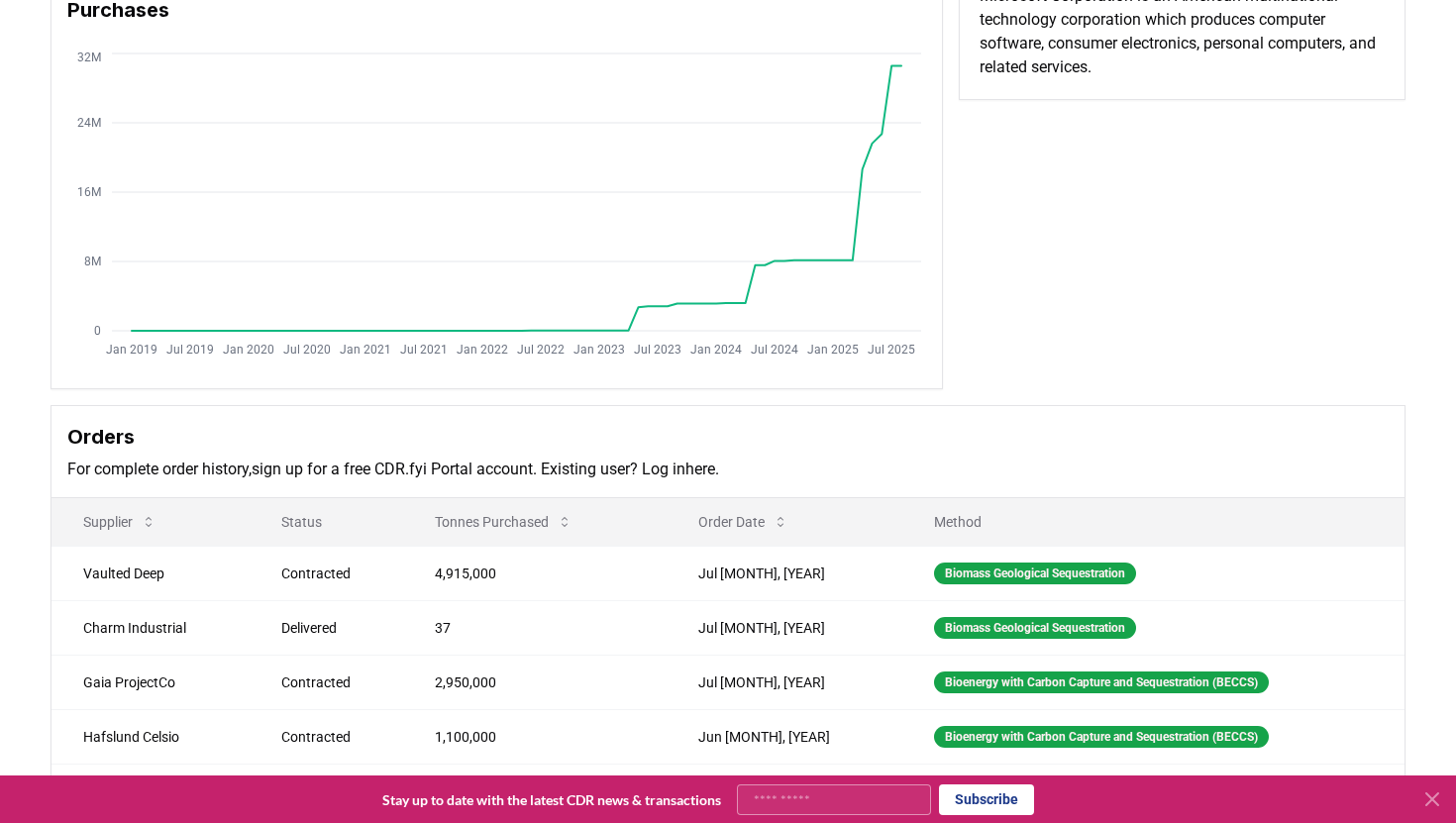scroll, scrollTop: 0, scrollLeft: 0, axis: both 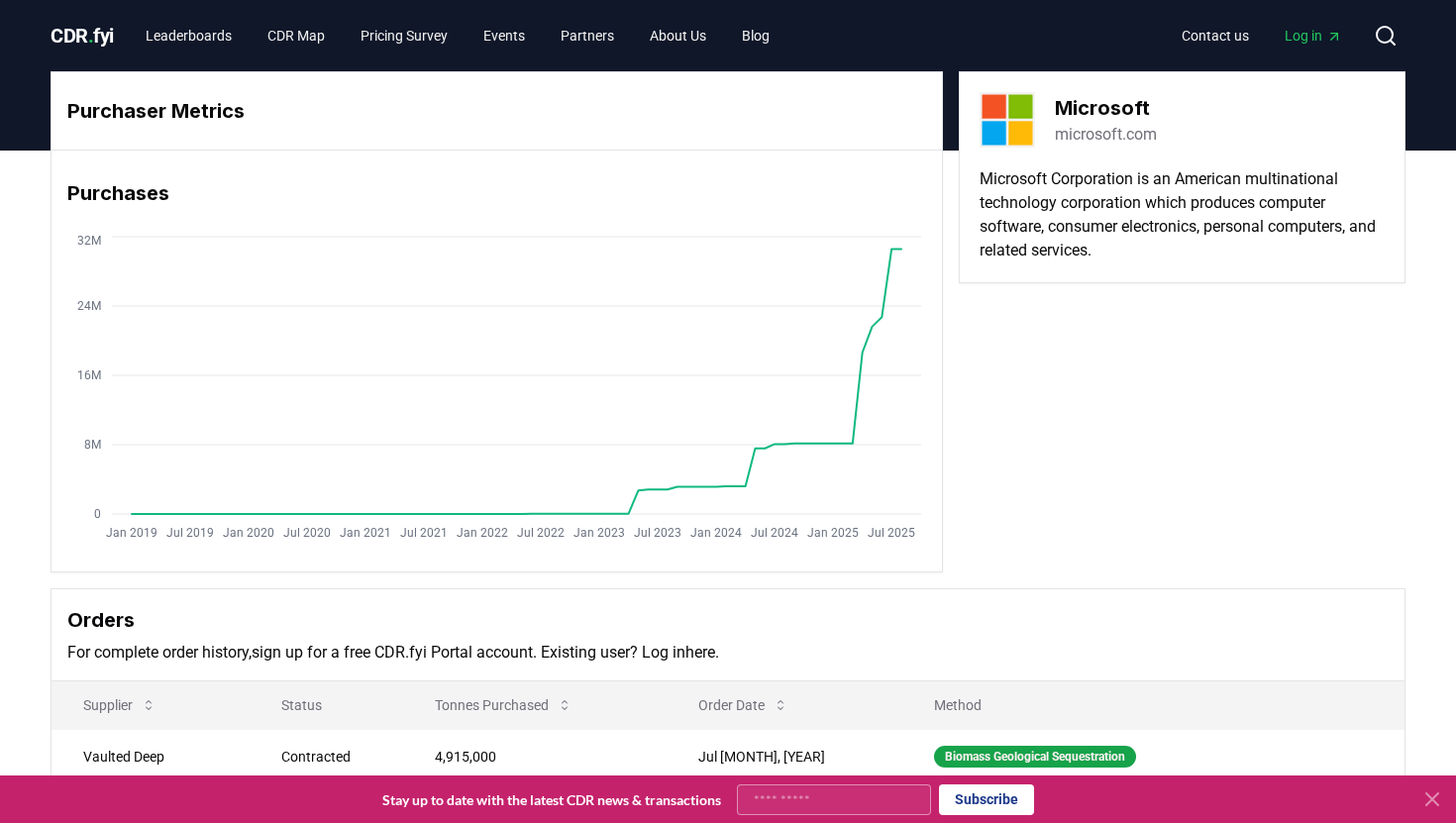 click on "Stay up to date with the latest CDR news & transactions Subscribe" at bounding box center [708, 799] 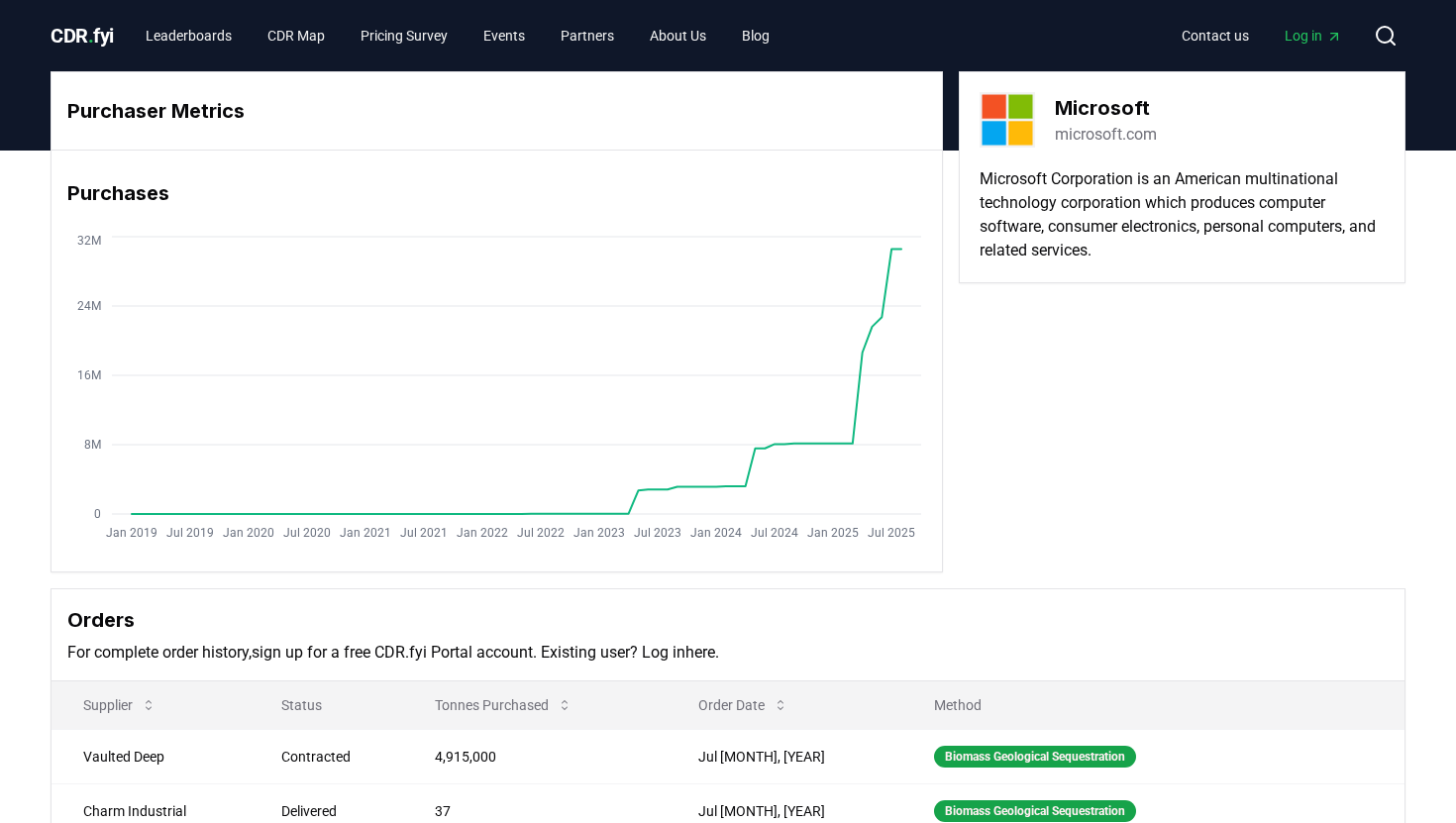 click on "Purchaser Metrics Purchases Jan 2019 Jul 2019 Jan 2020 Jul 2020 Jan 2021 Jul 2021 Jan 2022 Jul 2022 Jan 2023 Jul 2023 Jan 2024 Jul 2024 Jan 2025 Jul 2025 Jan 2025 Jul 2025 0 8M 16M 24M 32M Microsoft microsoft.com Microsoft Corporation is an American multinational technology corporation which produces computer software, consumer electronics, personal computers, and related services." at bounding box center (728, 322) 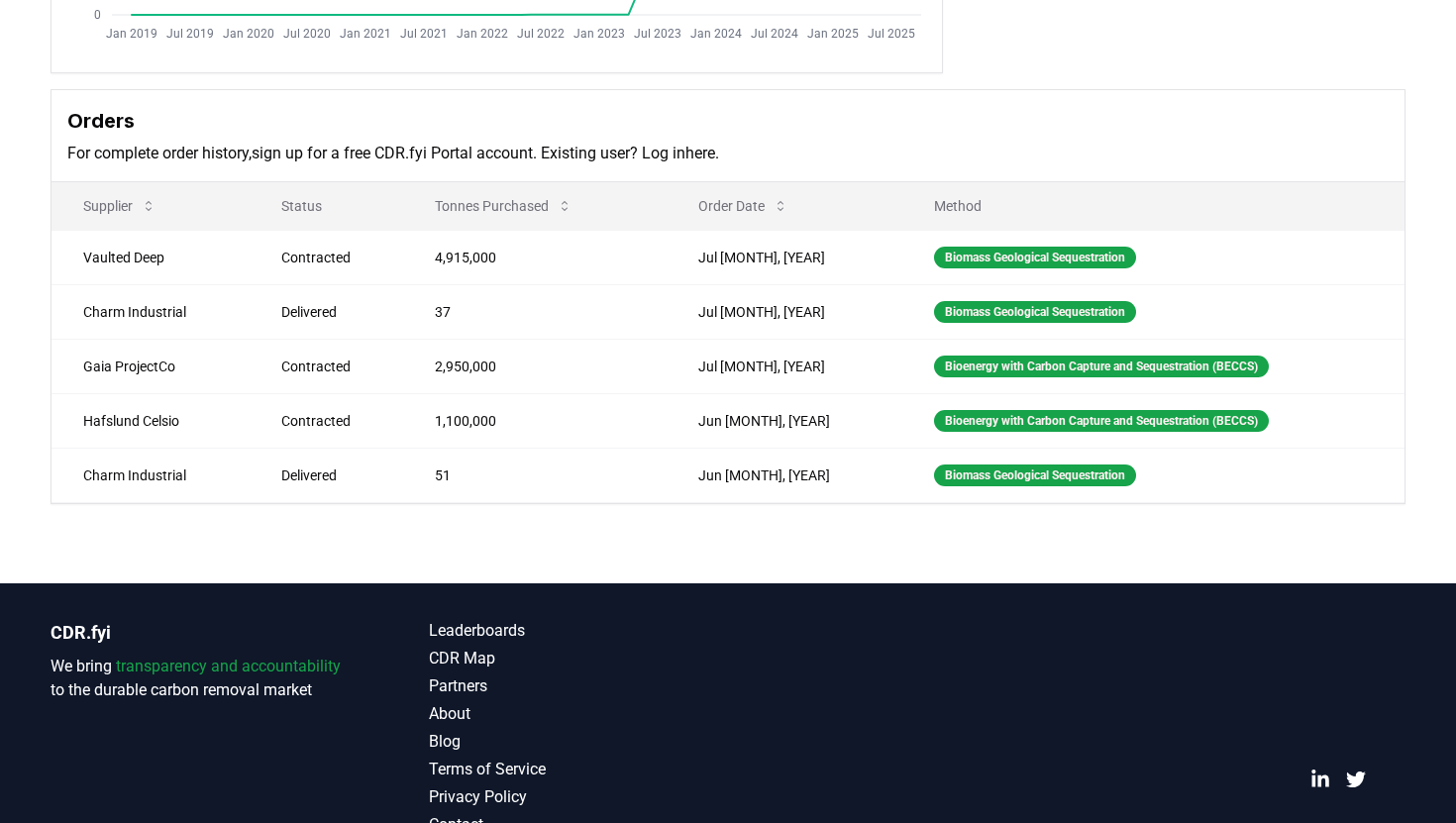 scroll, scrollTop: 548, scrollLeft: 0, axis: vertical 